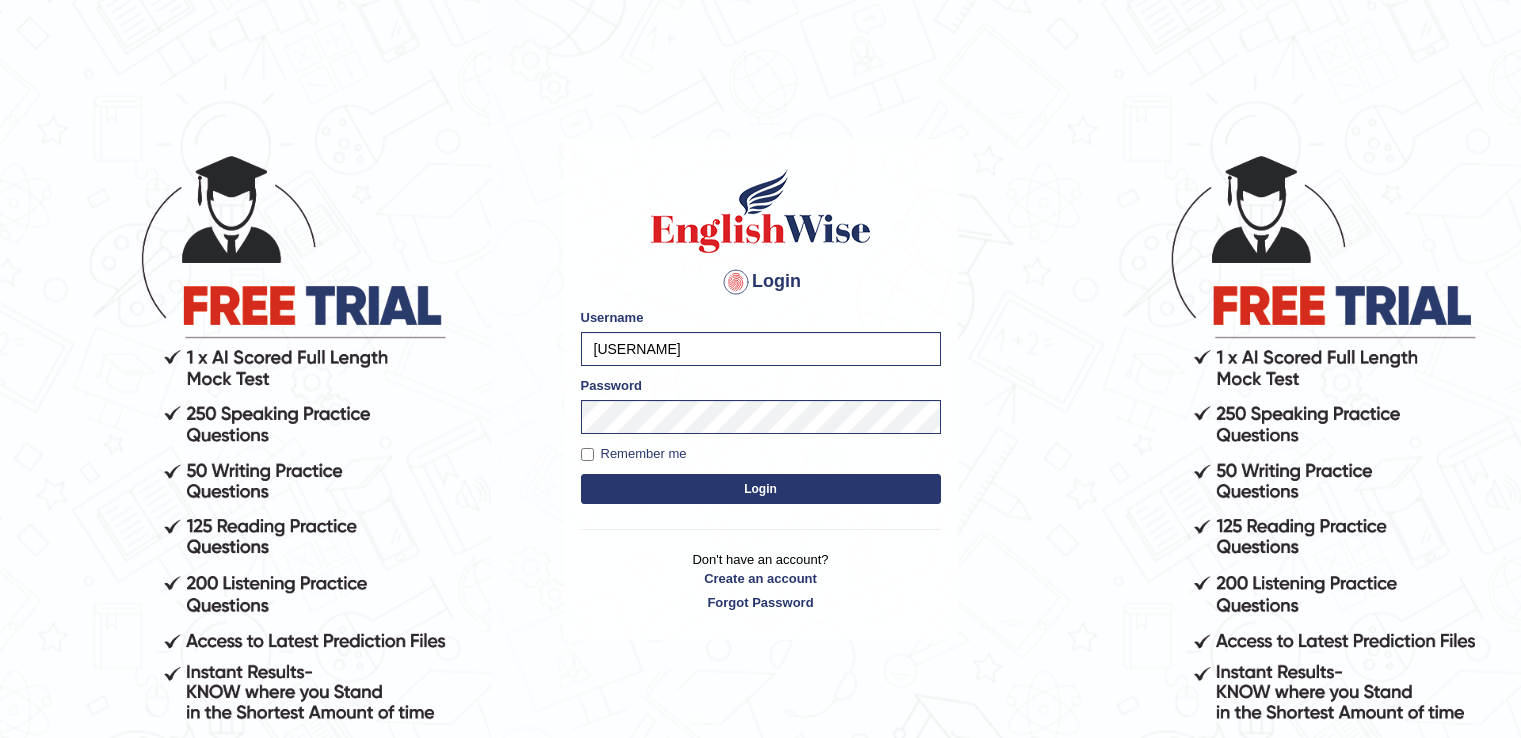 scroll, scrollTop: 0, scrollLeft: 0, axis: both 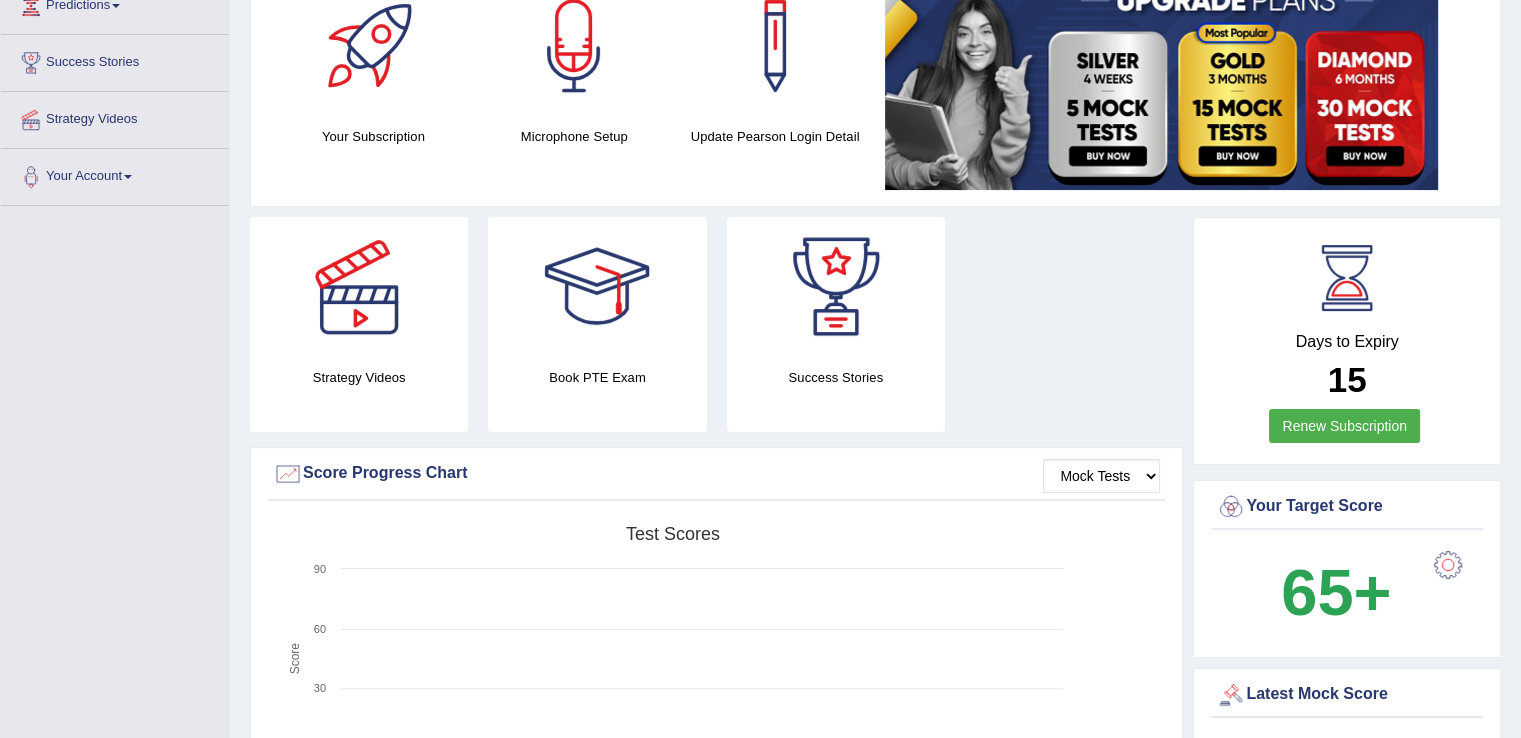 click on "Toggle navigation
Home
Practice Questions   Speaking Practice Read Aloud
Repeat Sentence
Describe Image
Re-tell Lecture
Answer Short Question
Summarize Group Discussion
Respond To A Situation
Writing Practice  Summarize Written Text
Write Essay
Reading Practice  Reading & Writing: Fill In The Blanks
Choose Multiple Answers
Re-order Paragraphs
Fill In The Blanks
Choose Single Answer
Listening Practice  Summarize Spoken Text
Highlight Incorrect Words
Highlight Correct Summary
Select Missing Word
Choose Single Answer
Choose Multiple Answers
Fill In The Blanks
Write From Dictation
Pronunciation
Tests
Take Mock Test" at bounding box center [760, 77] 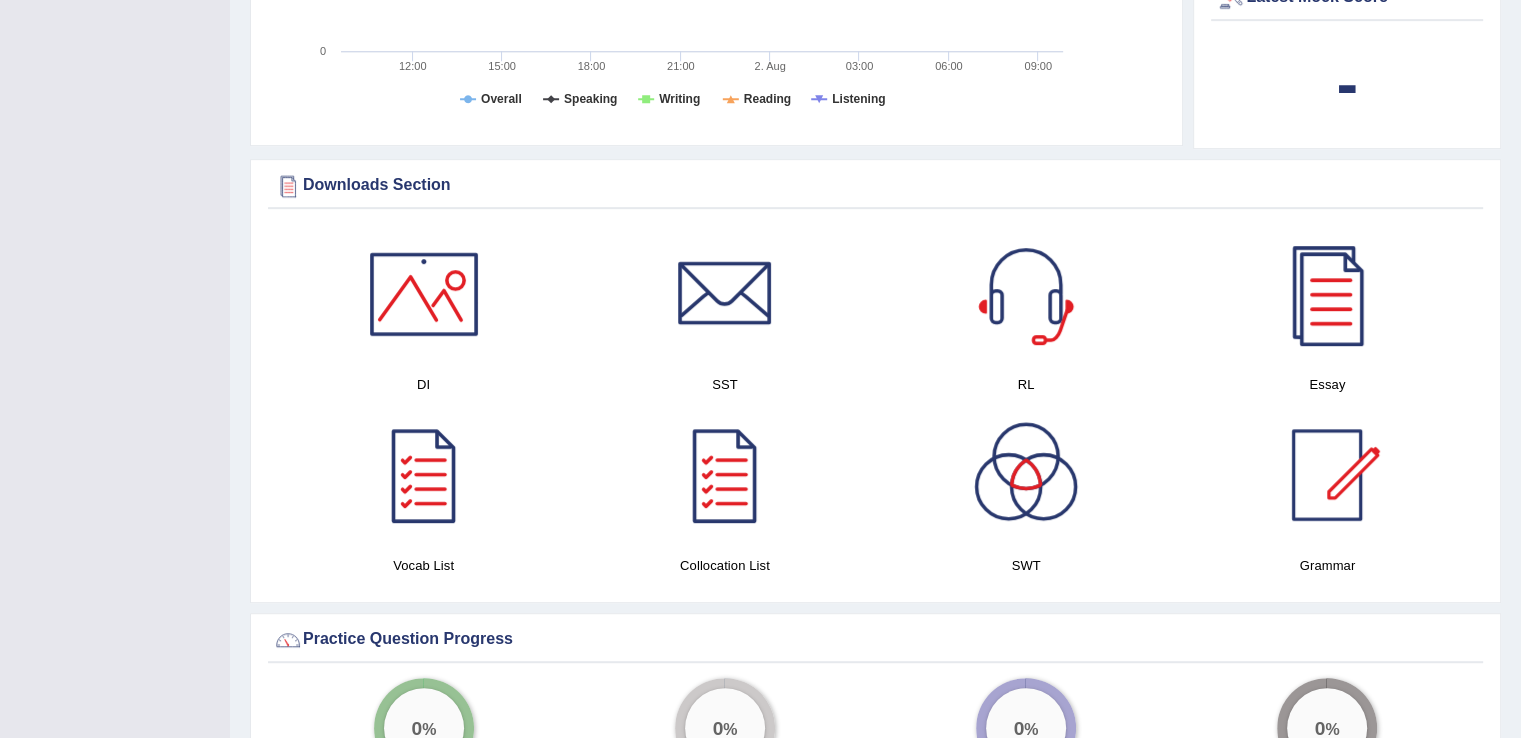 scroll, scrollTop: 1000, scrollLeft: 0, axis: vertical 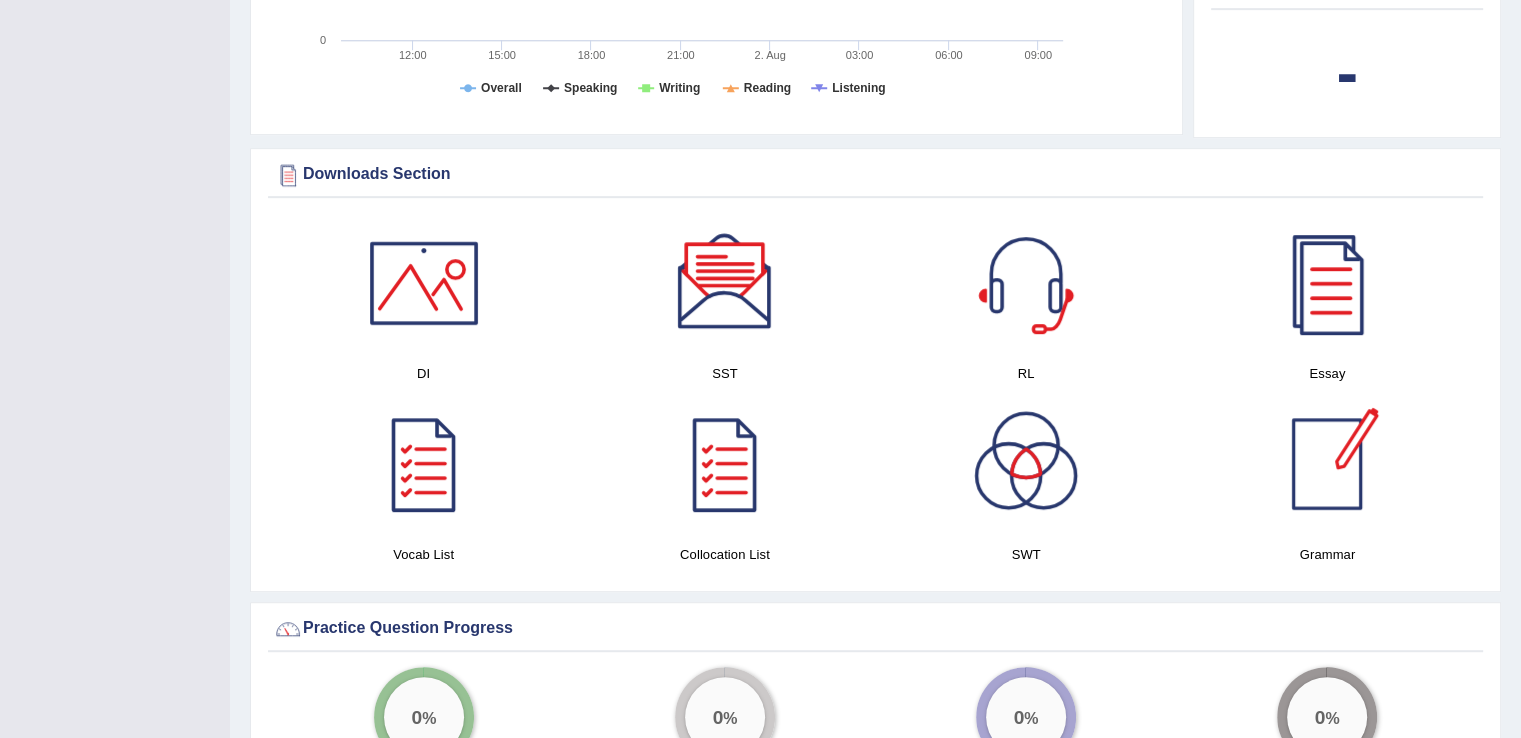 click at bounding box center [1327, 464] 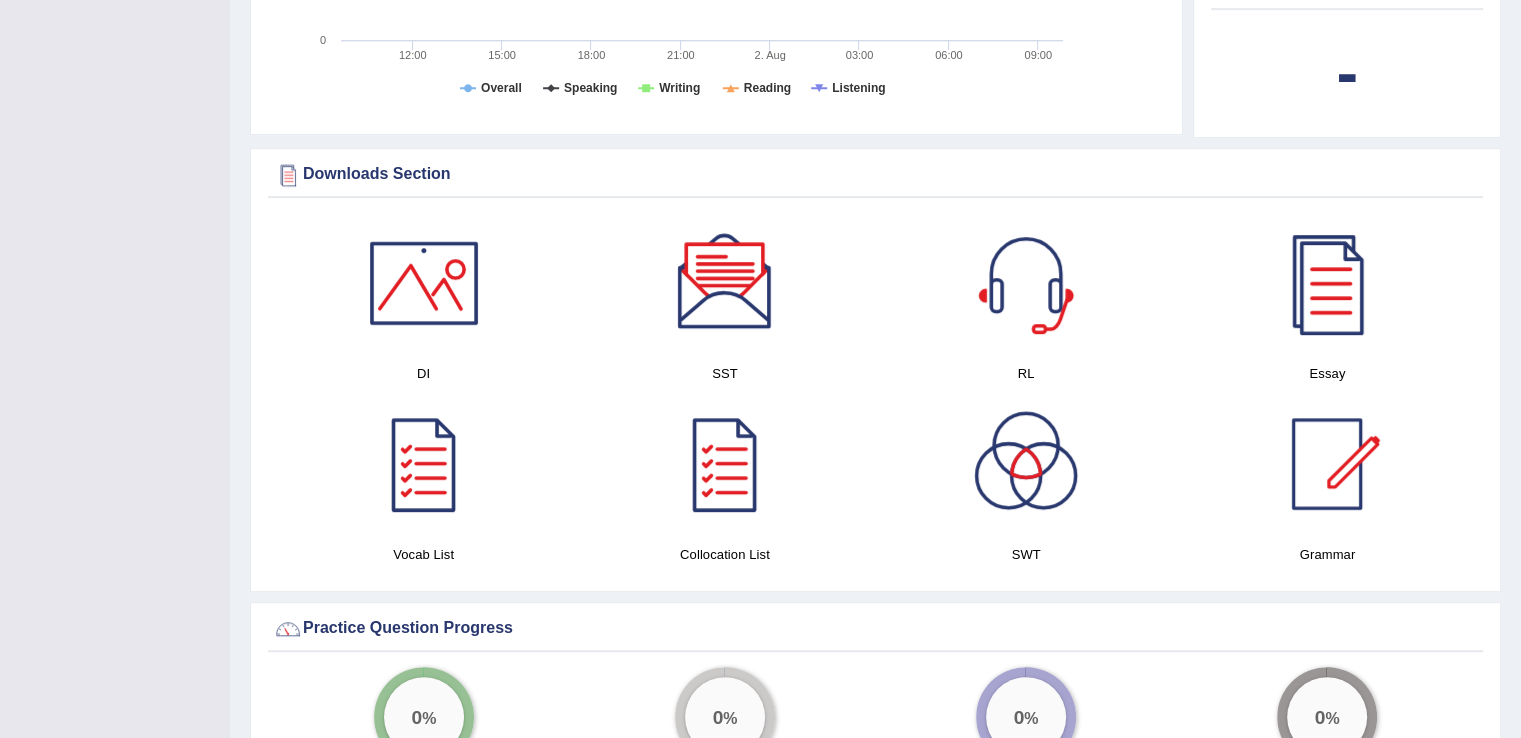 click at bounding box center (424, 283) 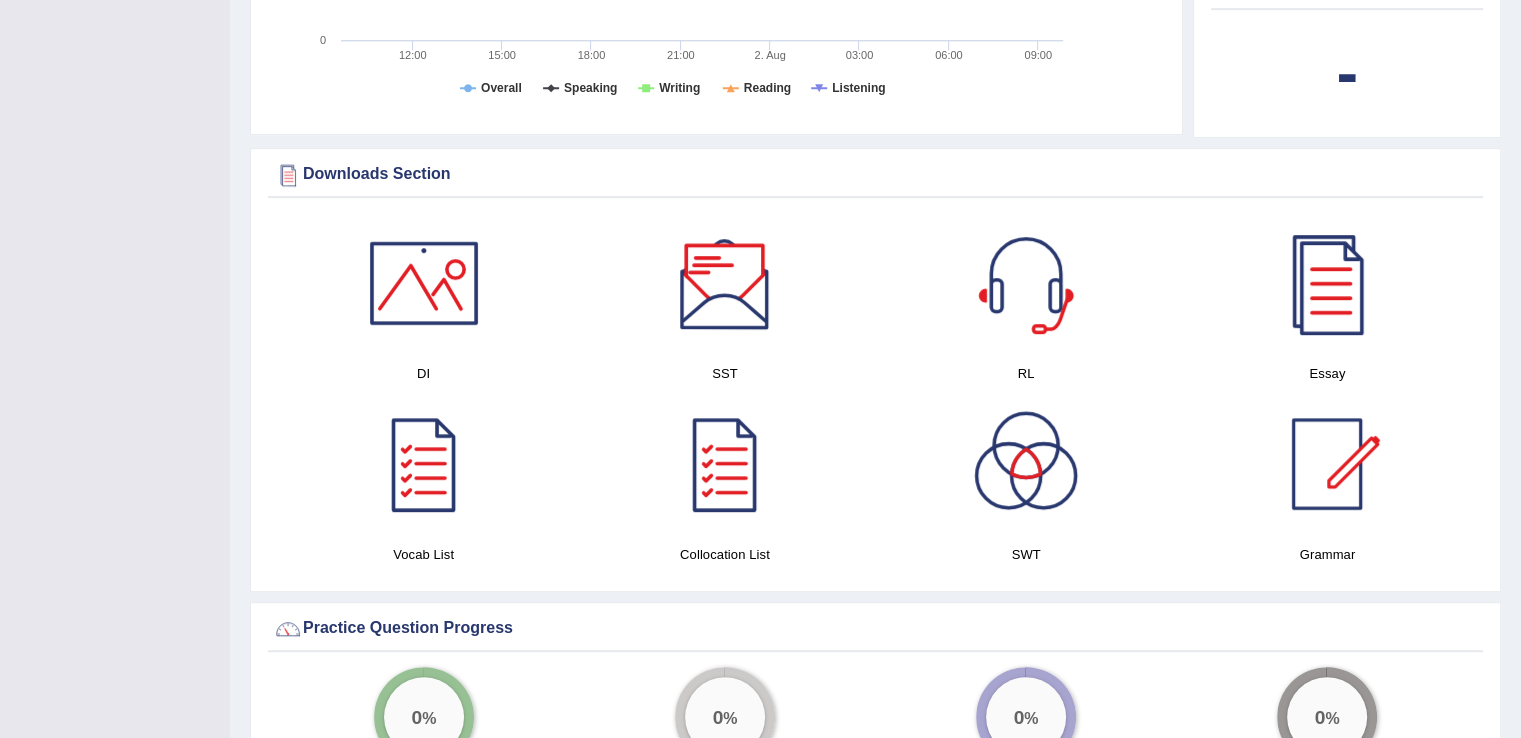click at bounding box center (725, 283) 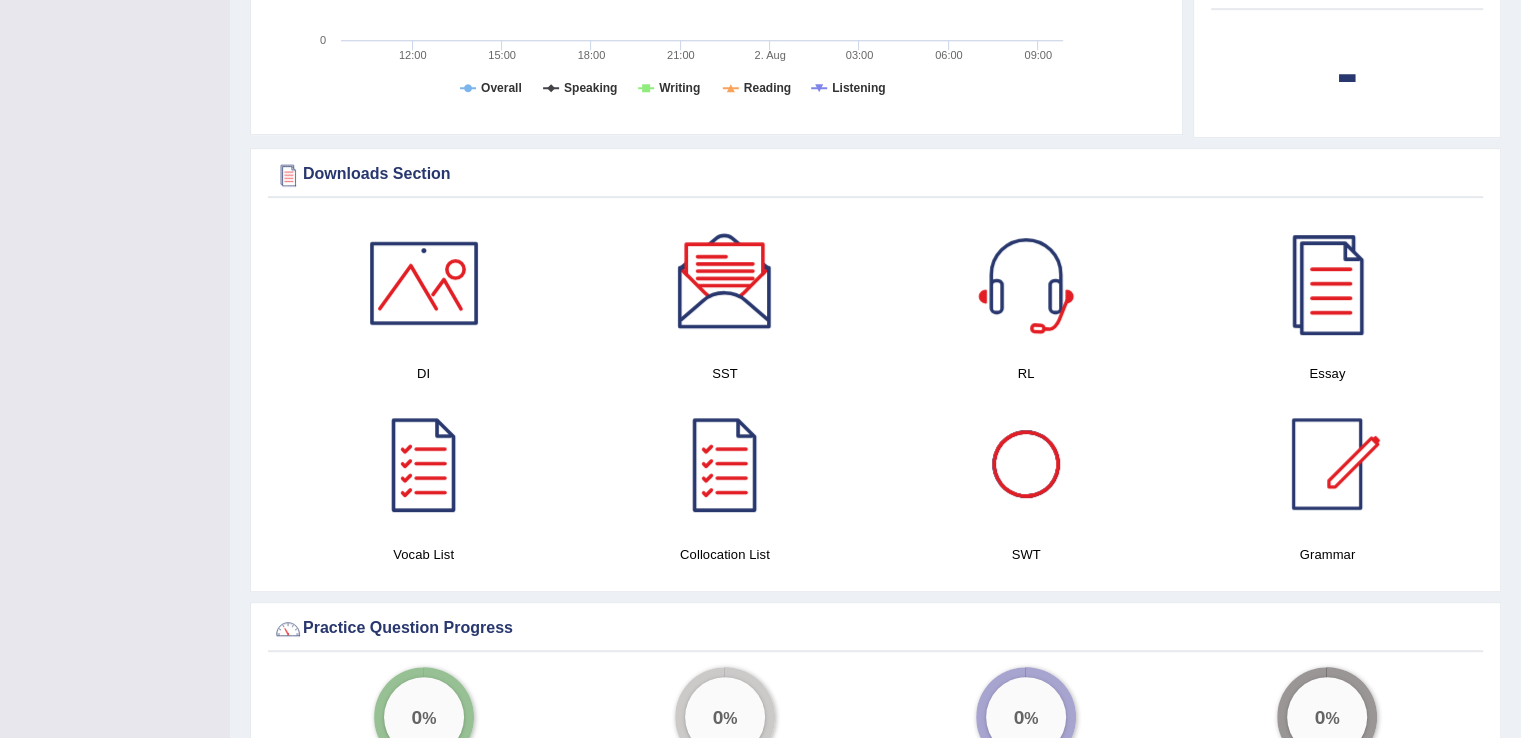 click on "RL" at bounding box center (1026, 298) 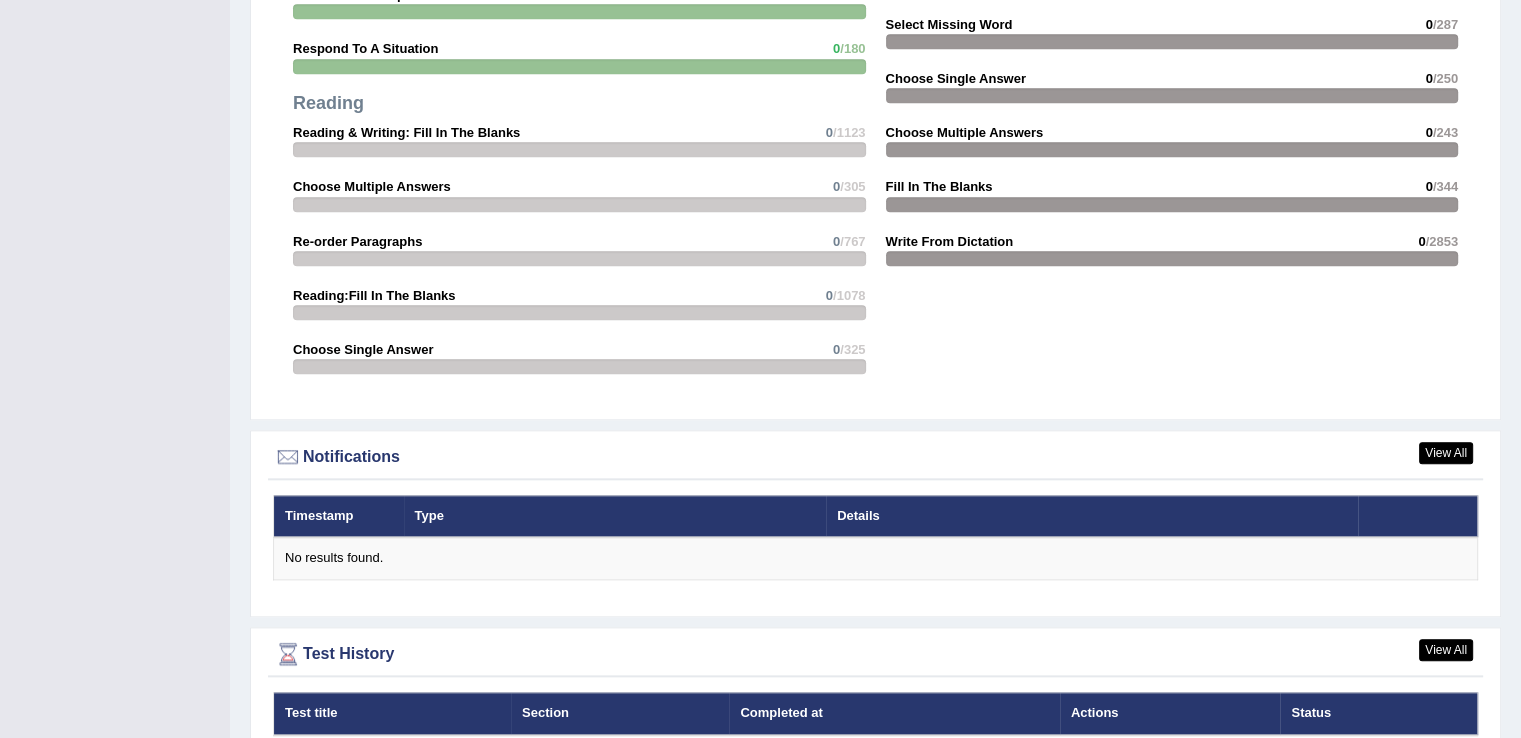 scroll, scrollTop: 2233, scrollLeft: 0, axis: vertical 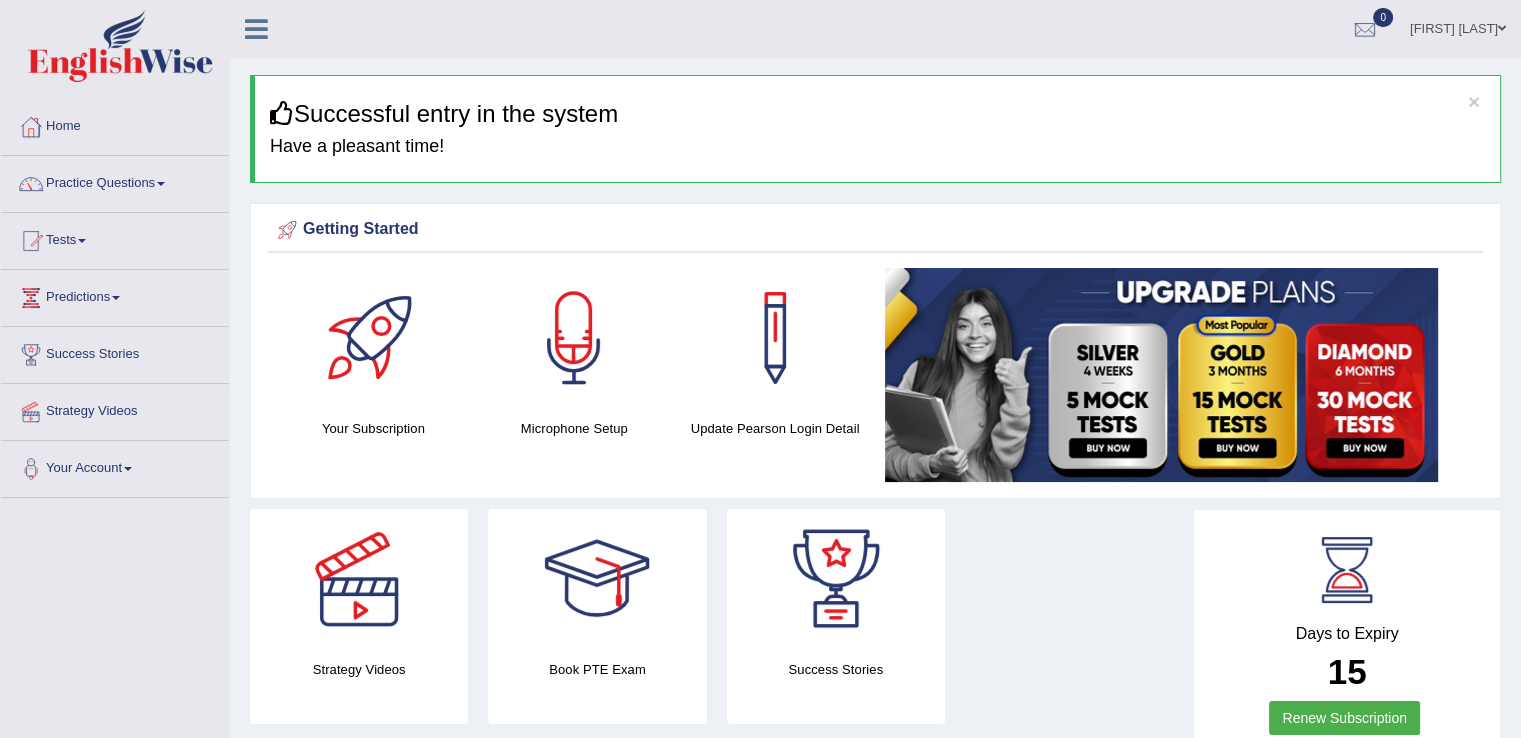 click on "Practice Questions" at bounding box center (115, 181) 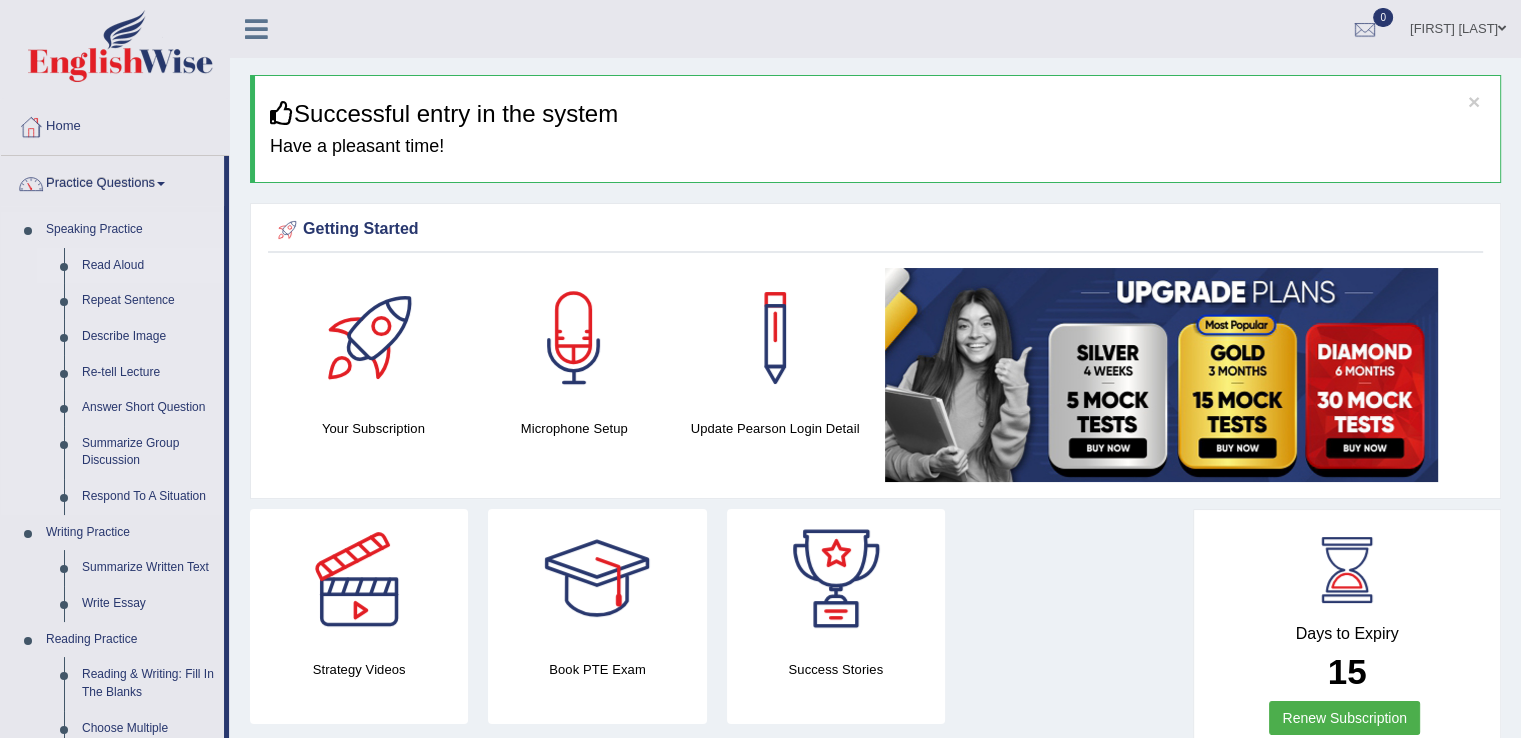 click on "Read Aloud" at bounding box center (148, 266) 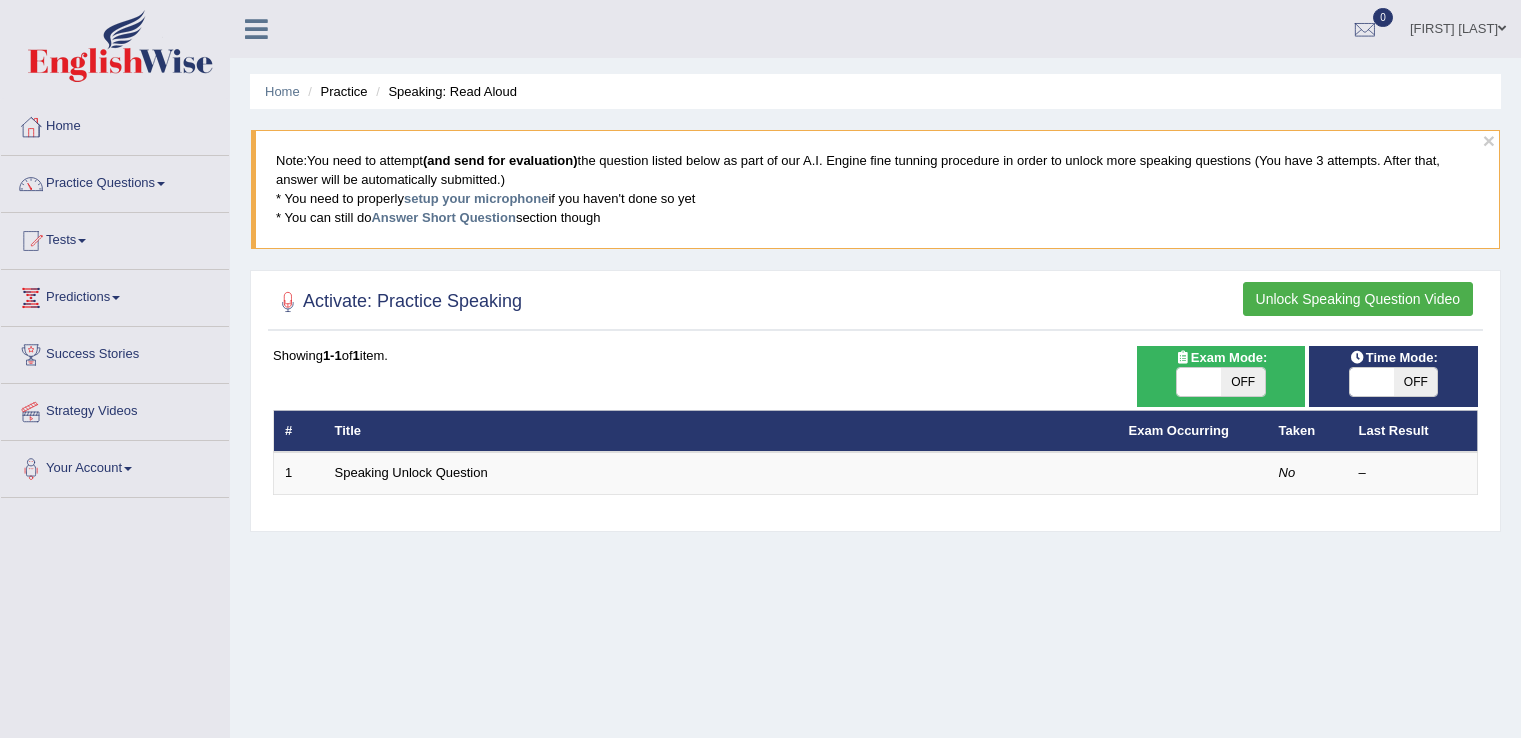 scroll, scrollTop: 0, scrollLeft: 0, axis: both 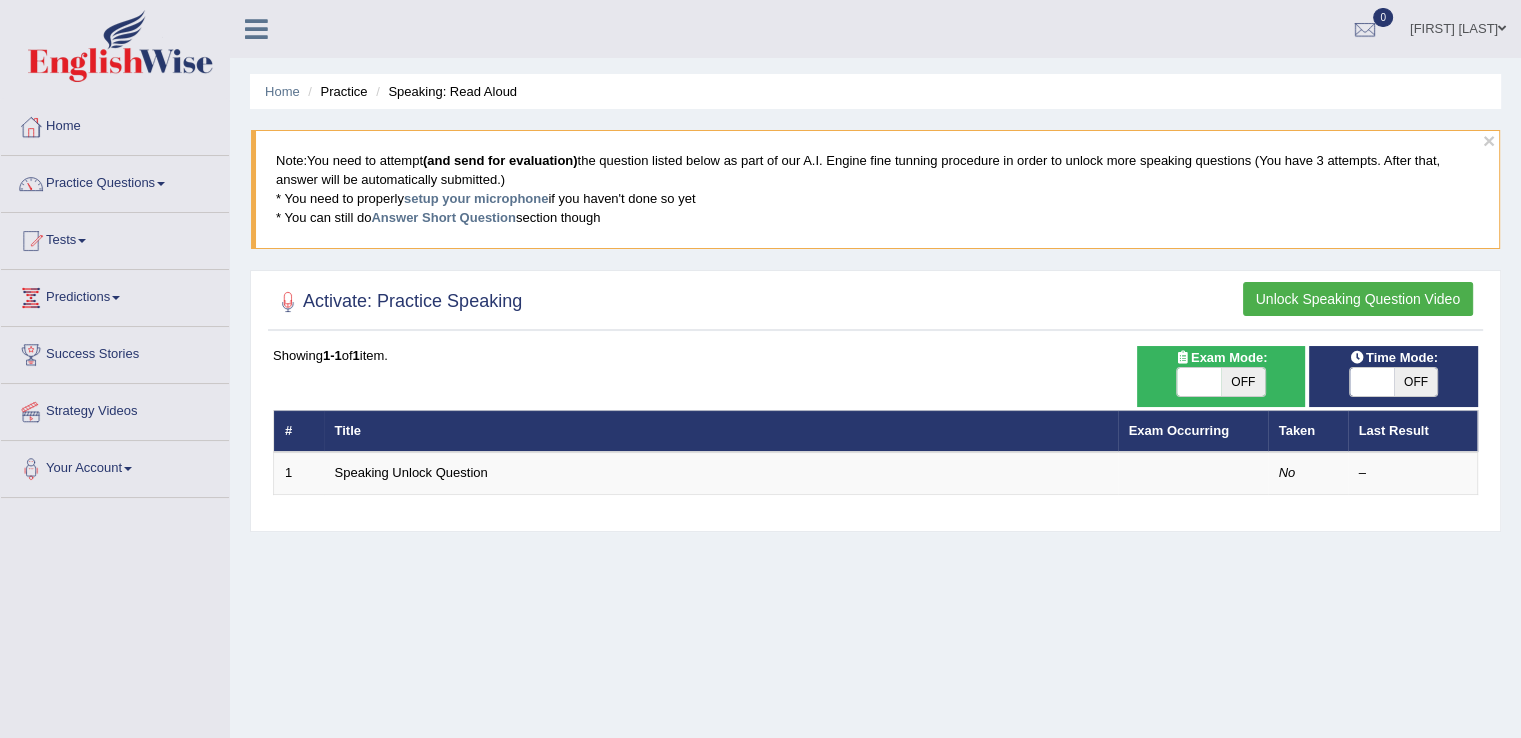 click on "Unlock Speaking Question Video" at bounding box center [1358, 299] 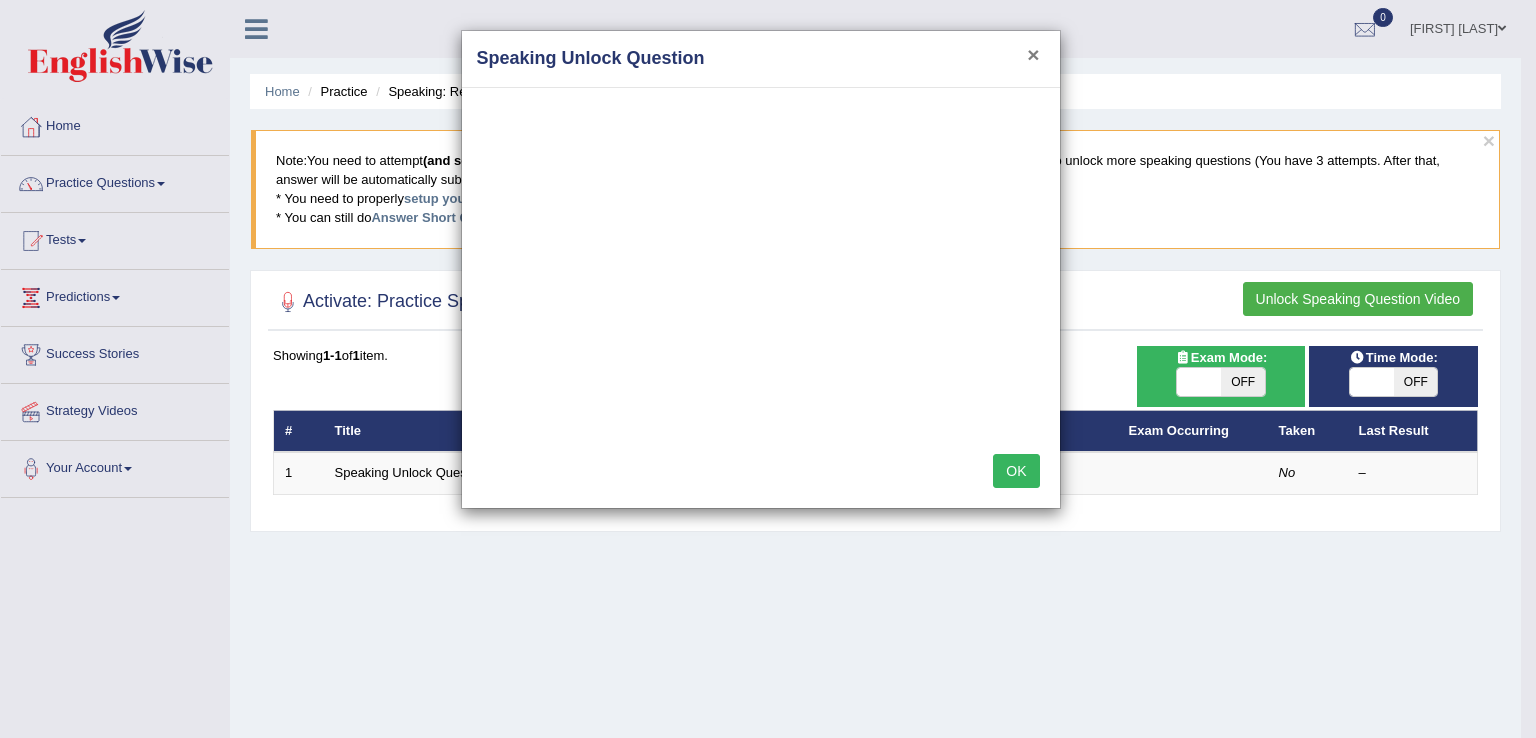 click on "×" at bounding box center (1033, 54) 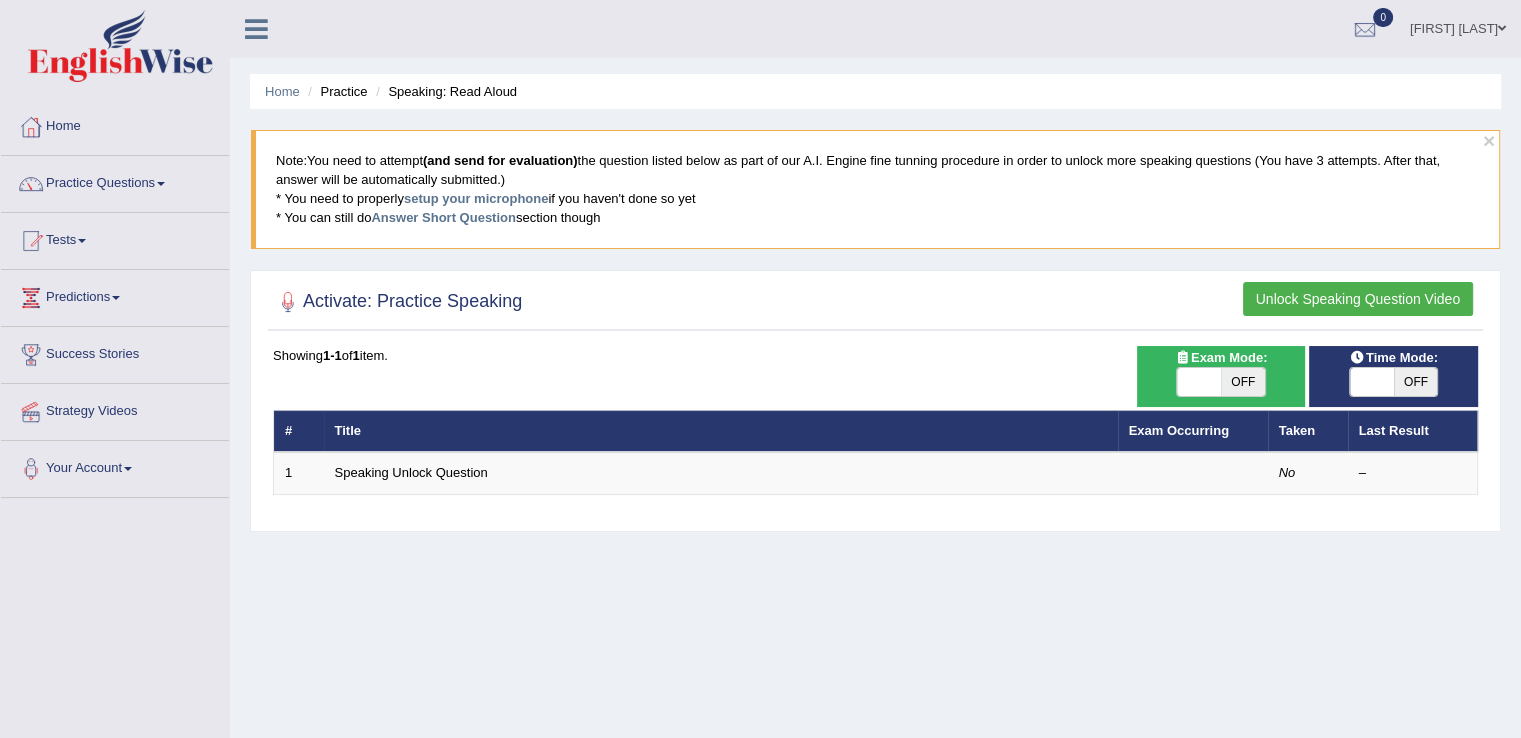 click on "OFF" at bounding box center [1243, 382] 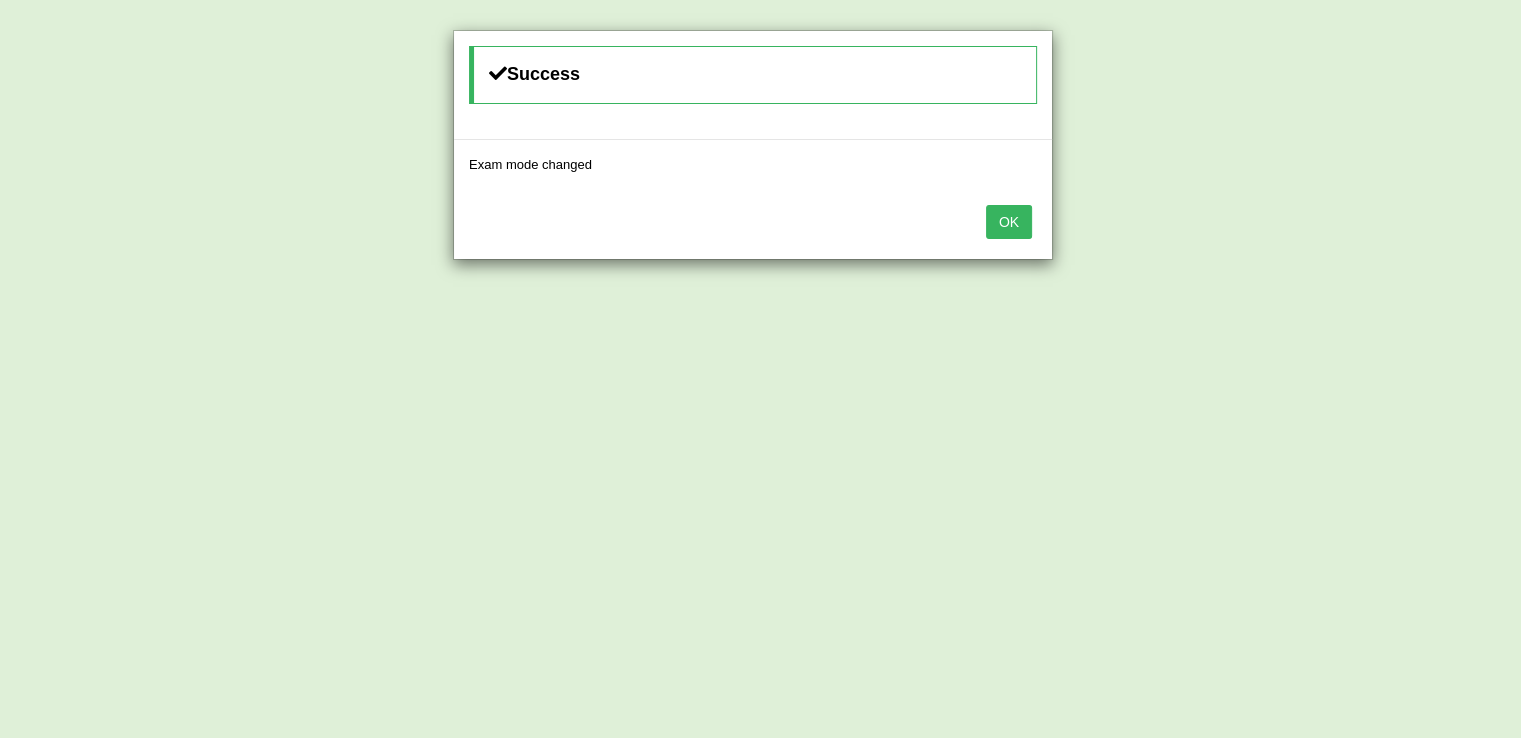 click on "Success Exam mode changed OK" at bounding box center [760, 369] 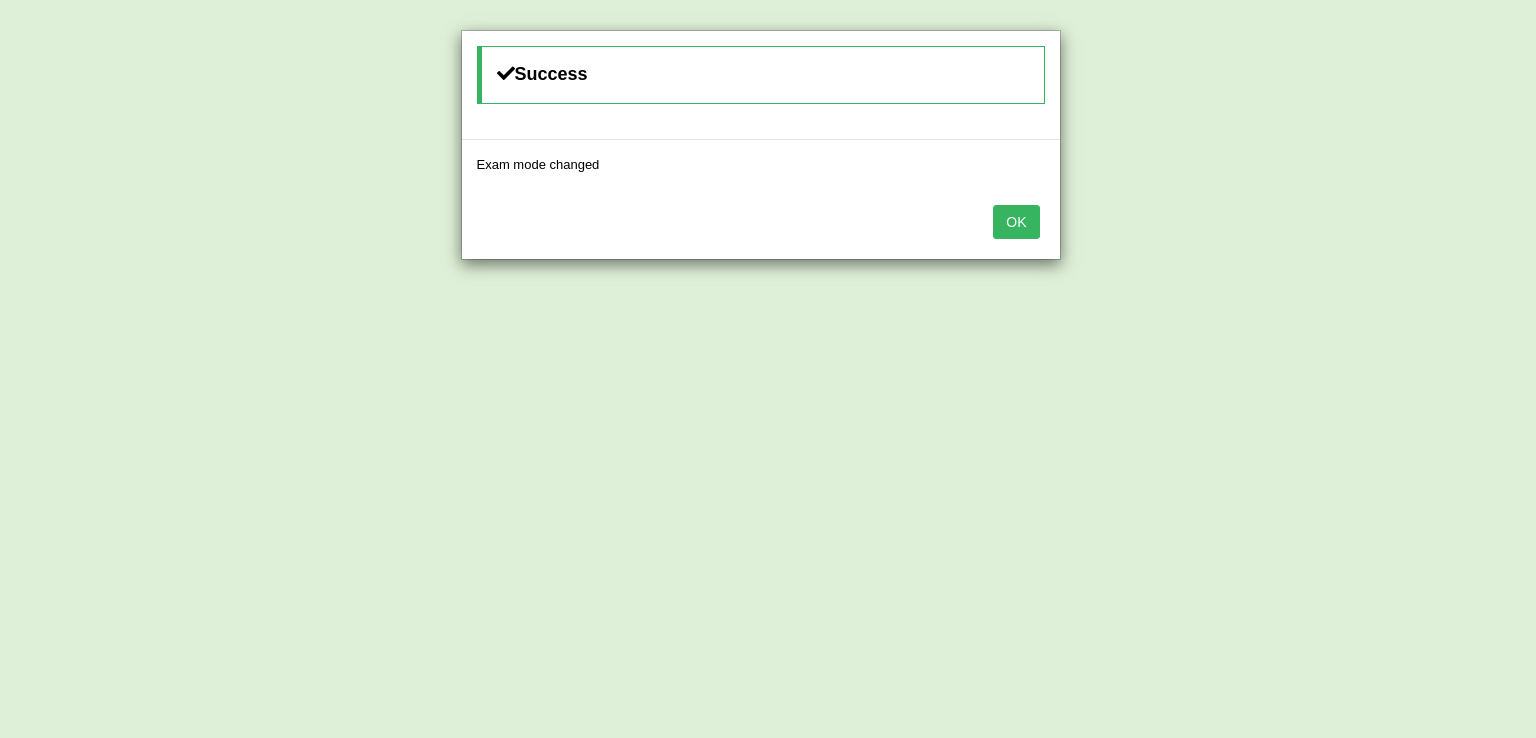 click on "OK" at bounding box center (1016, 222) 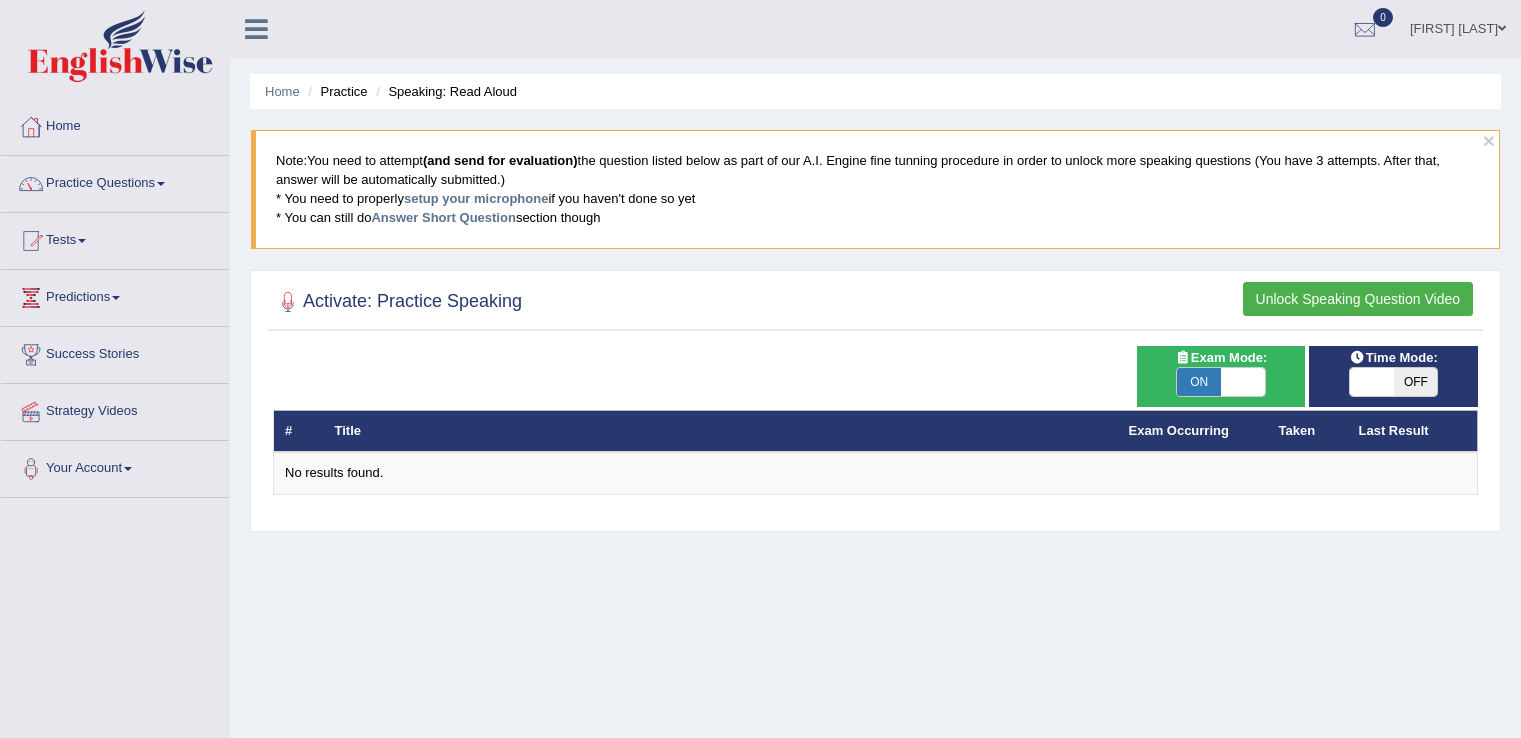 scroll, scrollTop: 0, scrollLeft: 0, axis: both 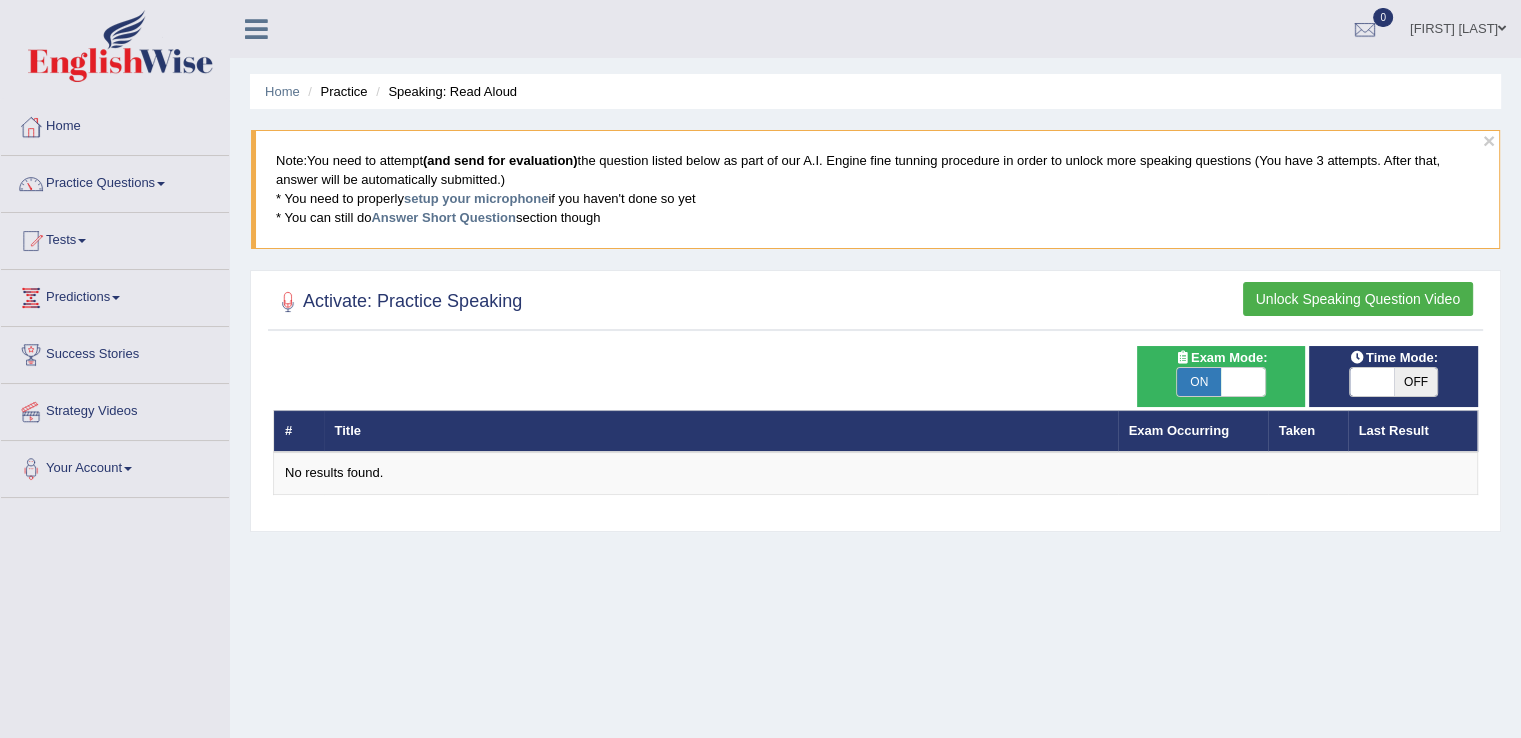 click on "OFF" at bounding box center (1416, 382) 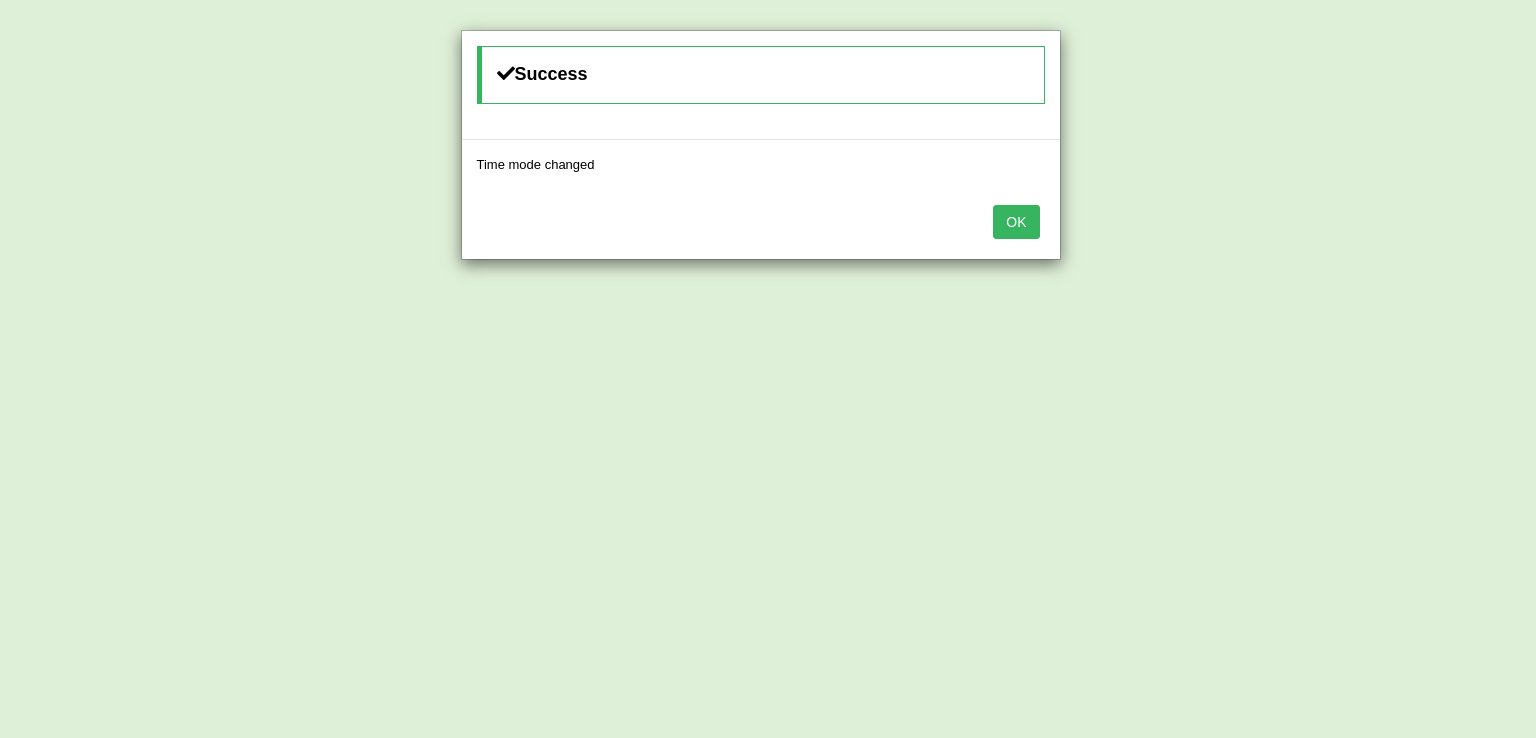 click on "OK" at bounding box center (1016, 222) 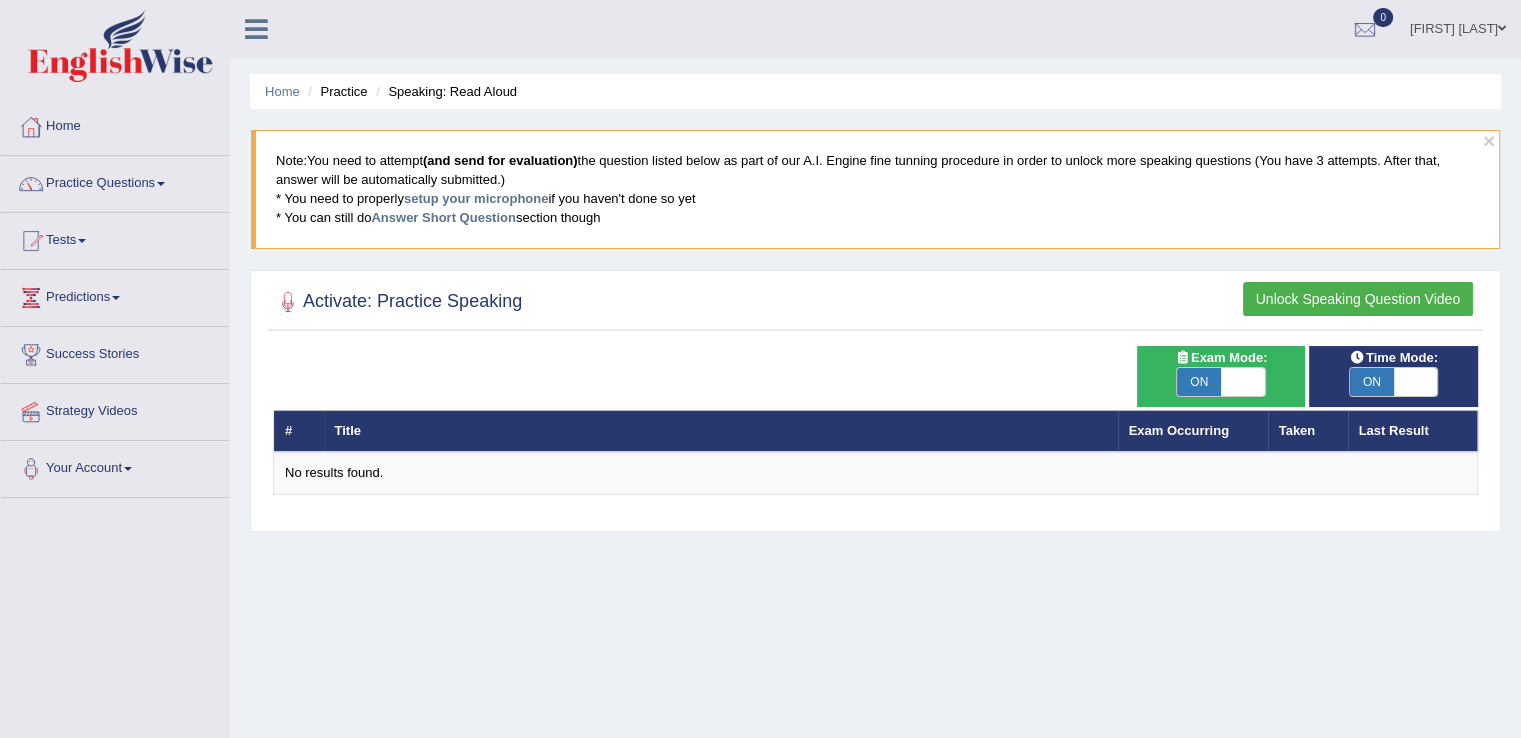 click on "Unlock Speaking Question Video" at bounding box center (1358, 299) 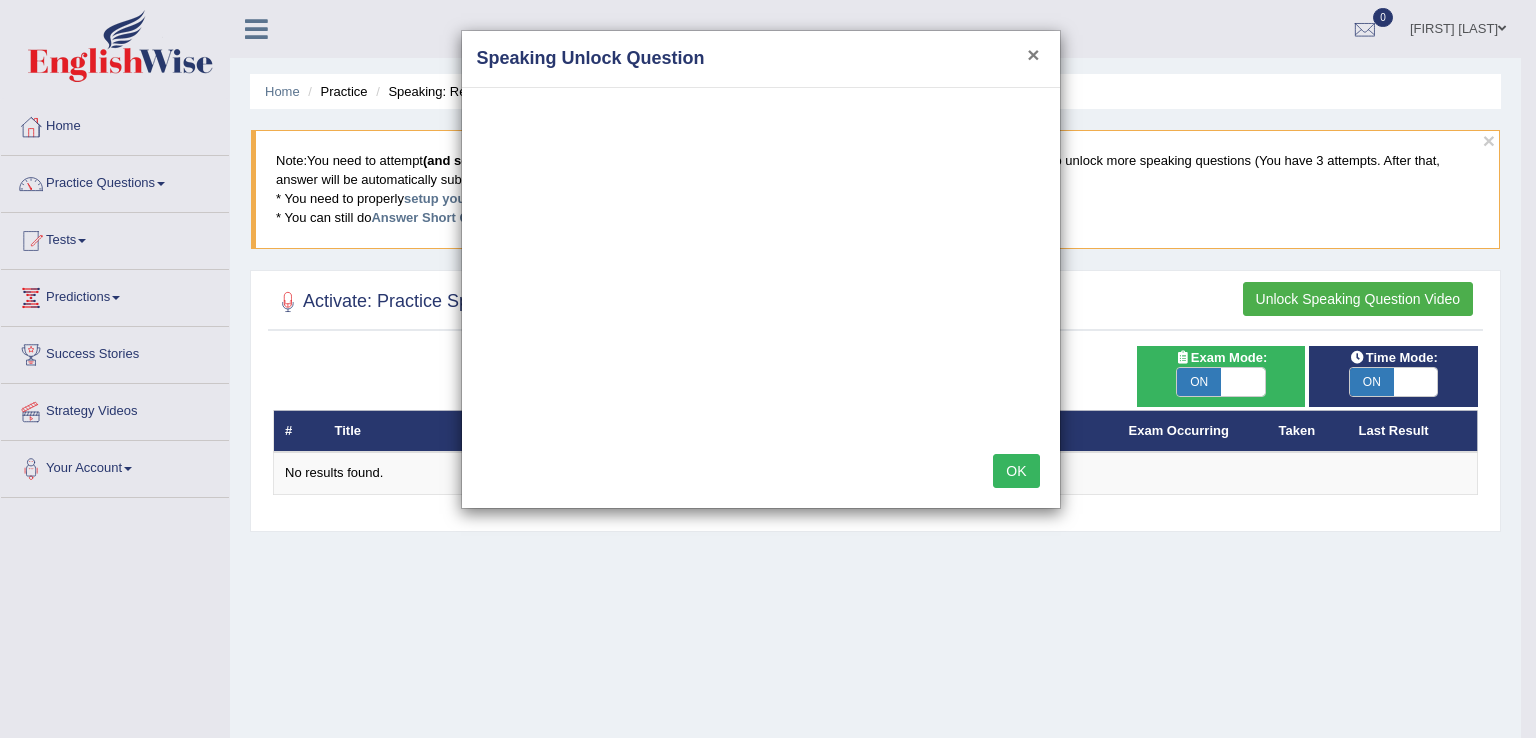 click on "×" at bounding box center [1033, 54] 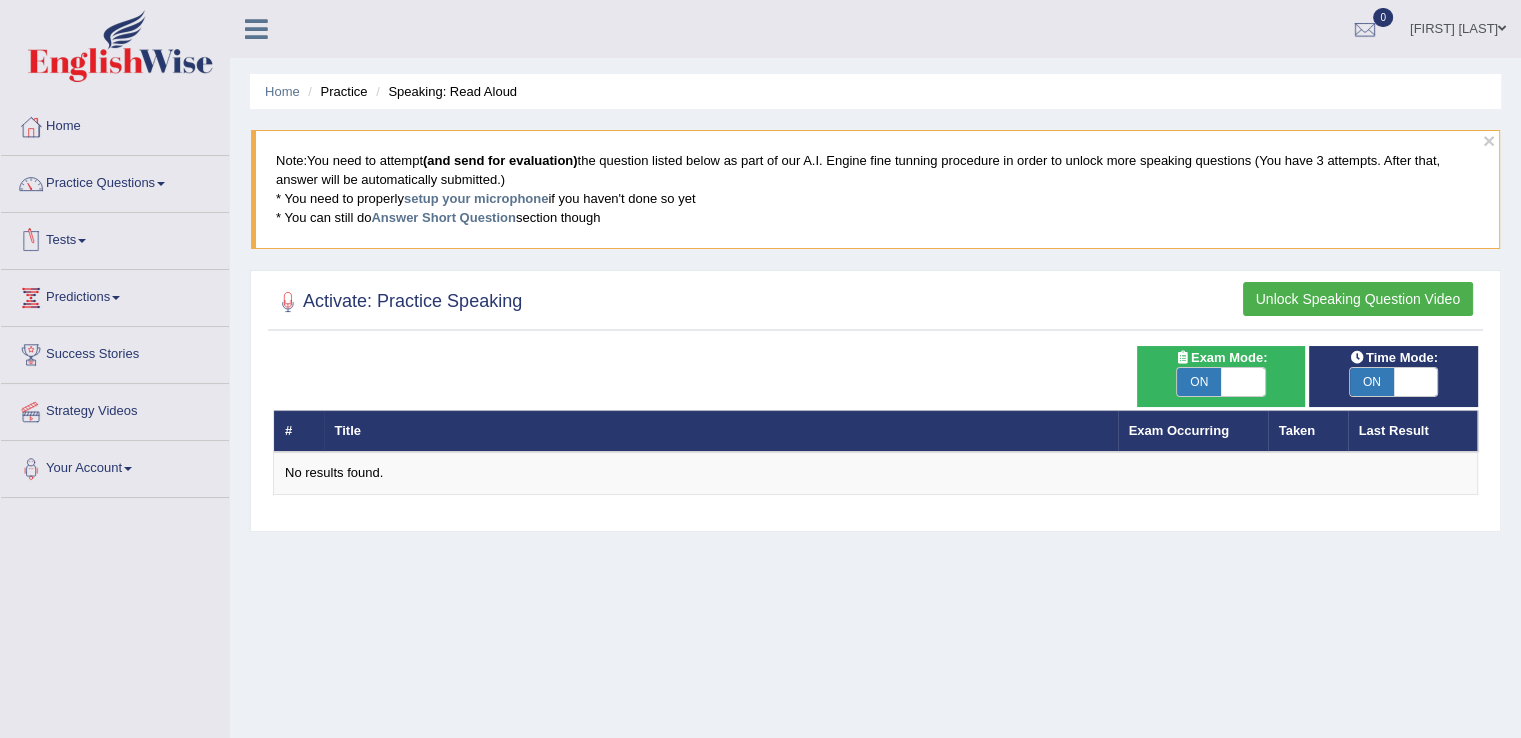 click on "Tests" at bounding box center (115, 238) 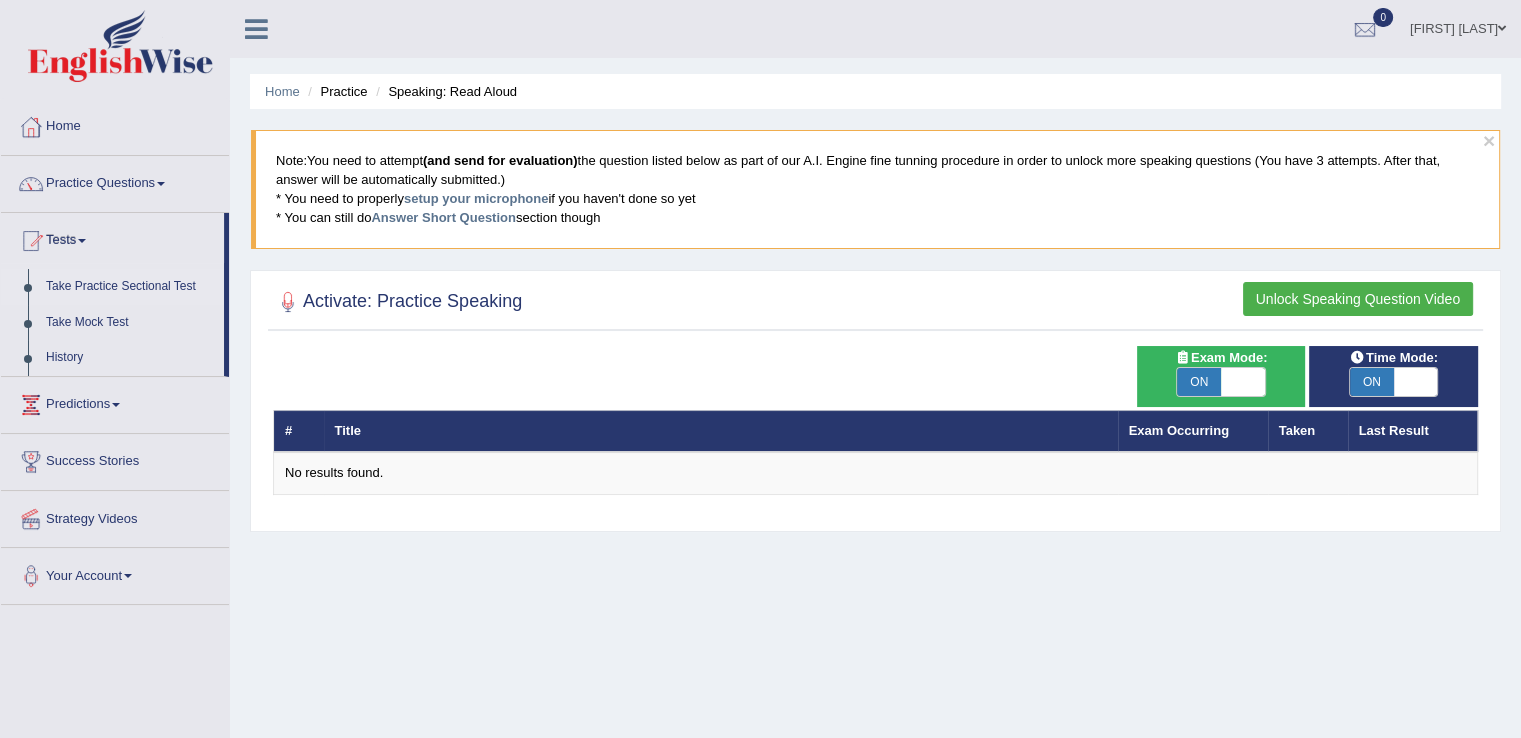 click on "Take Practice Sectional Test" at bounding box center (130, 287) 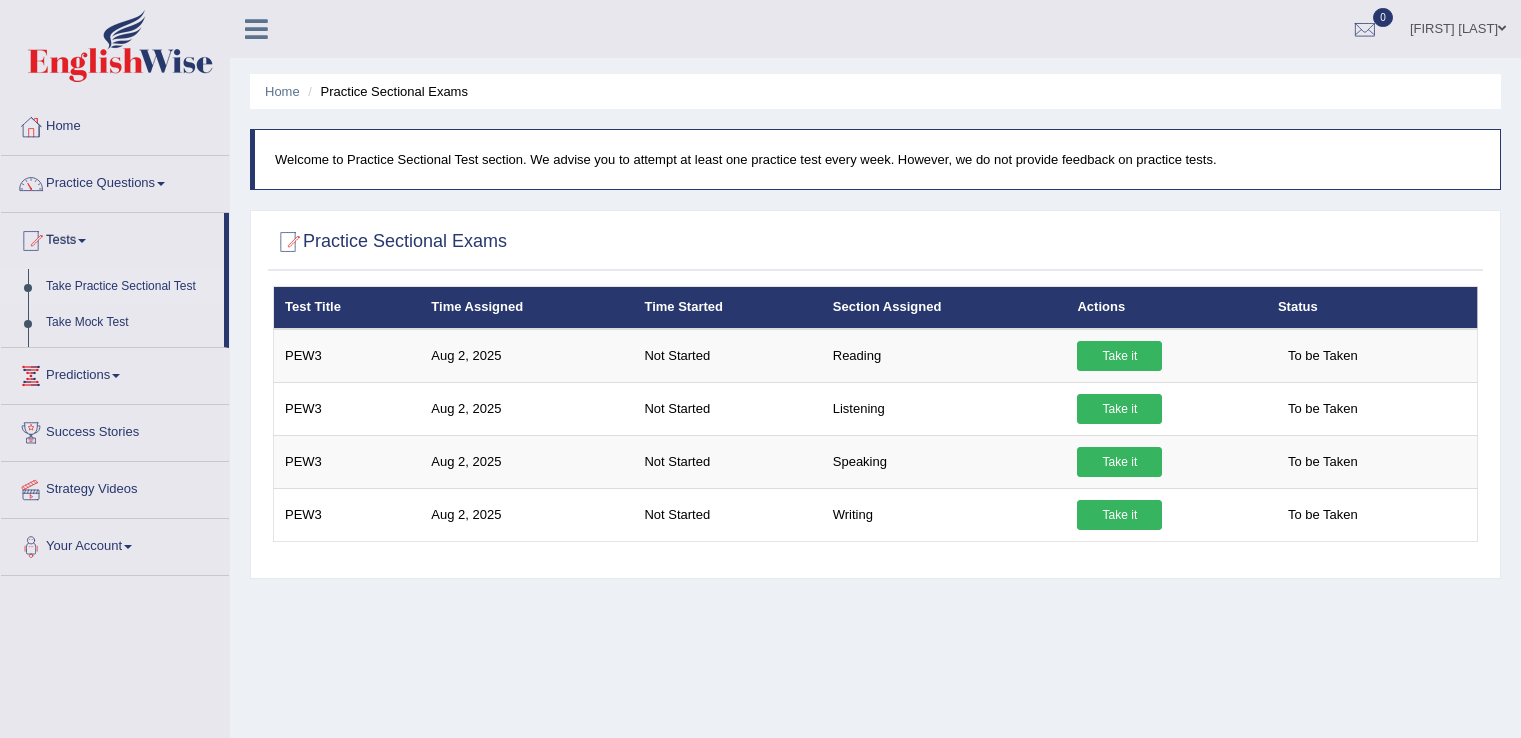 scroll, scrollTop: 0, scrollLeft: 0, axis: both 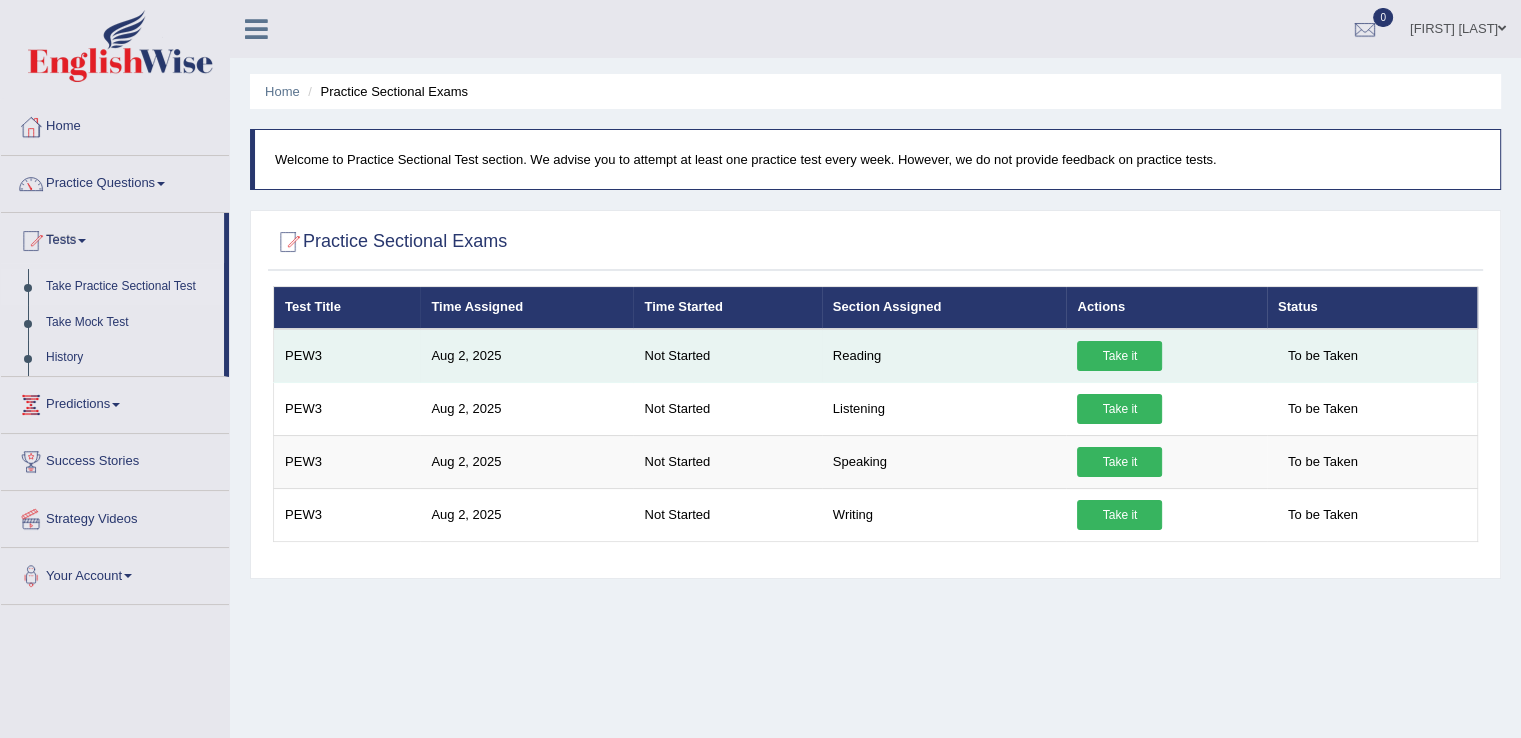 drag, startPoint x: 964, startPoint y: 353, endPoint x: 1097, endPoint y: 362, distance: 133.30417 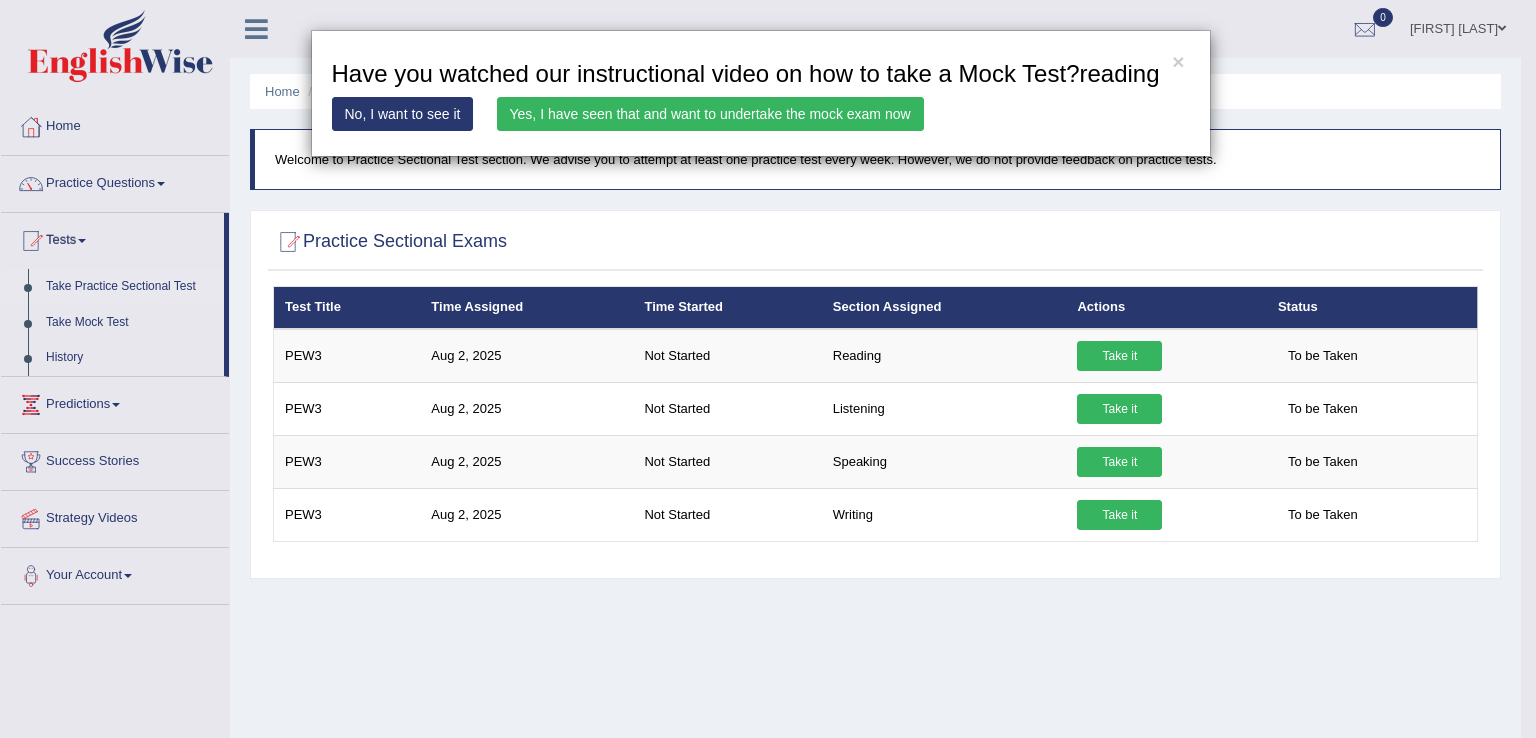 click on "×
Have you watched our instructional video on how to take a Mock Test?reading
No, I want to see it
Yes, I have seen that and want to undertake the mock exam now" at bounding box center [768, 369] 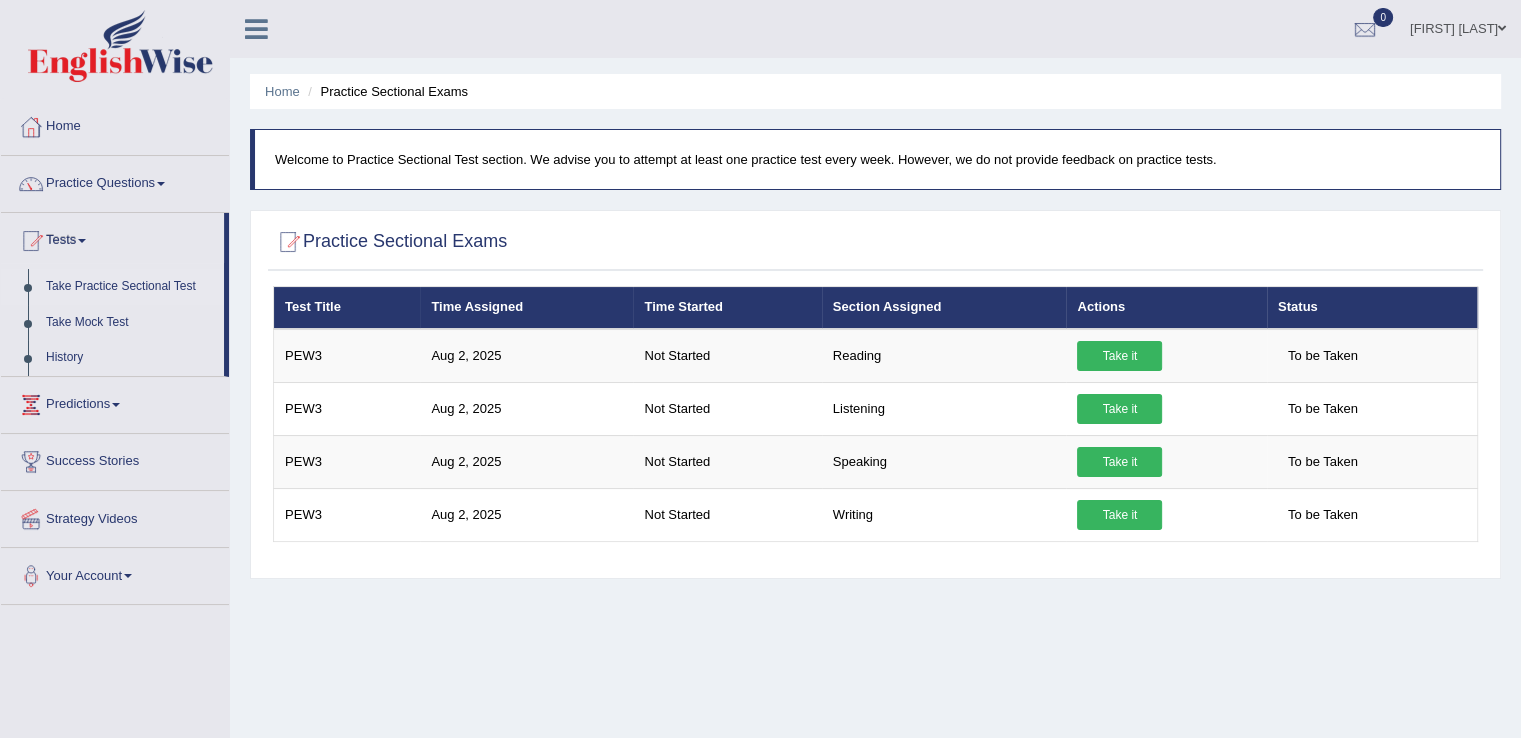 click on "[FIRST] [LAST]" at bounding box center [1458, 26] 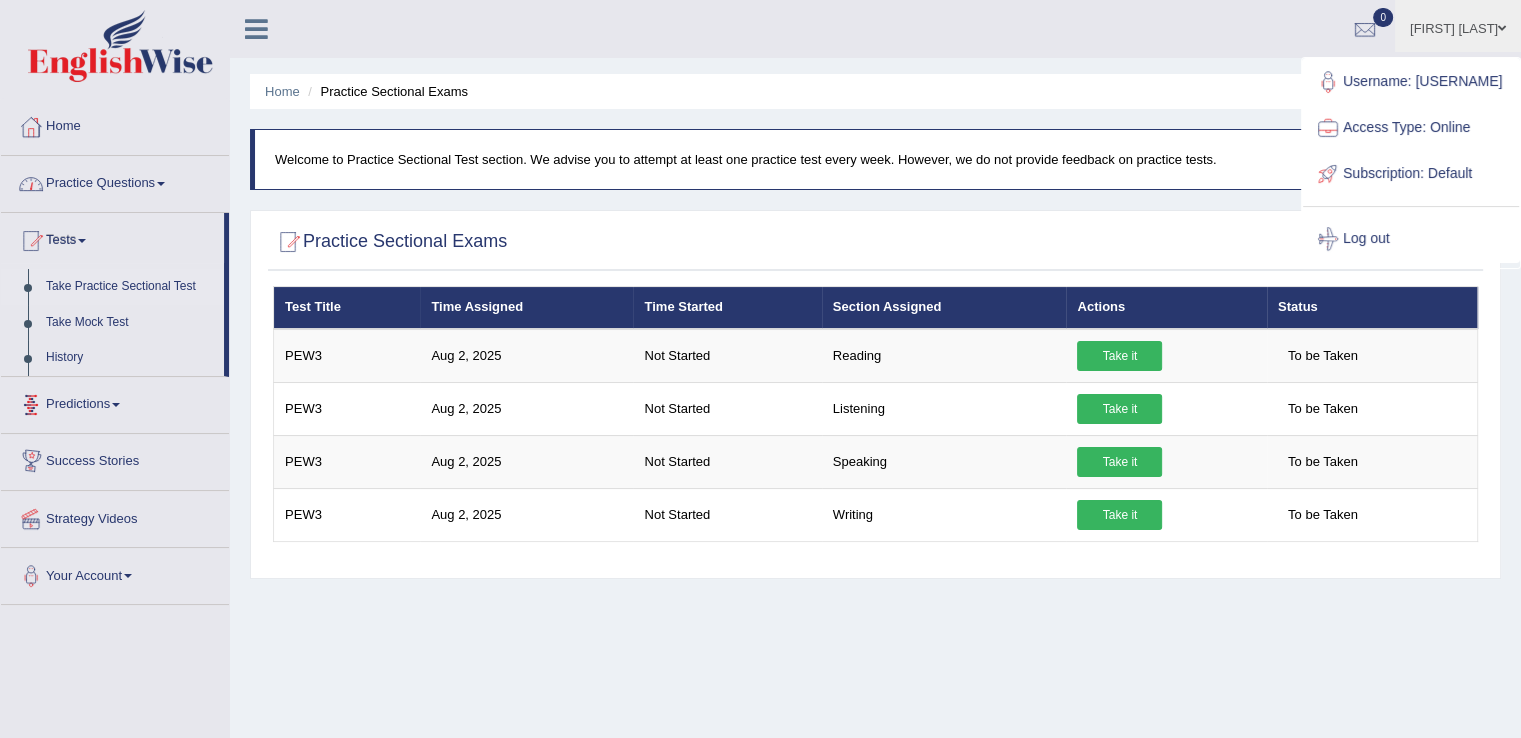 click on "Predictions" at bounding box center (115, 402) 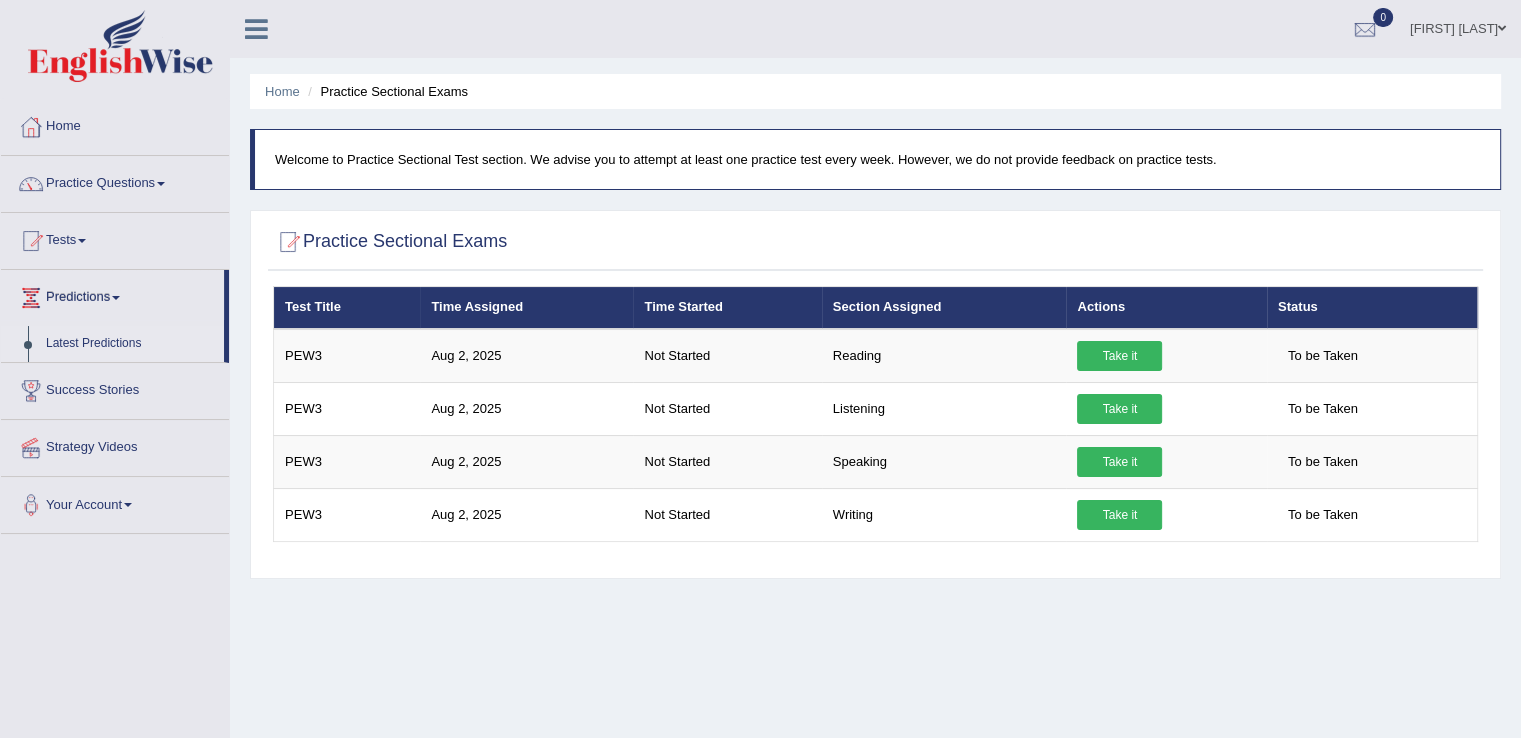 click on "Latest Predictions" at bounding box center [130, 344] 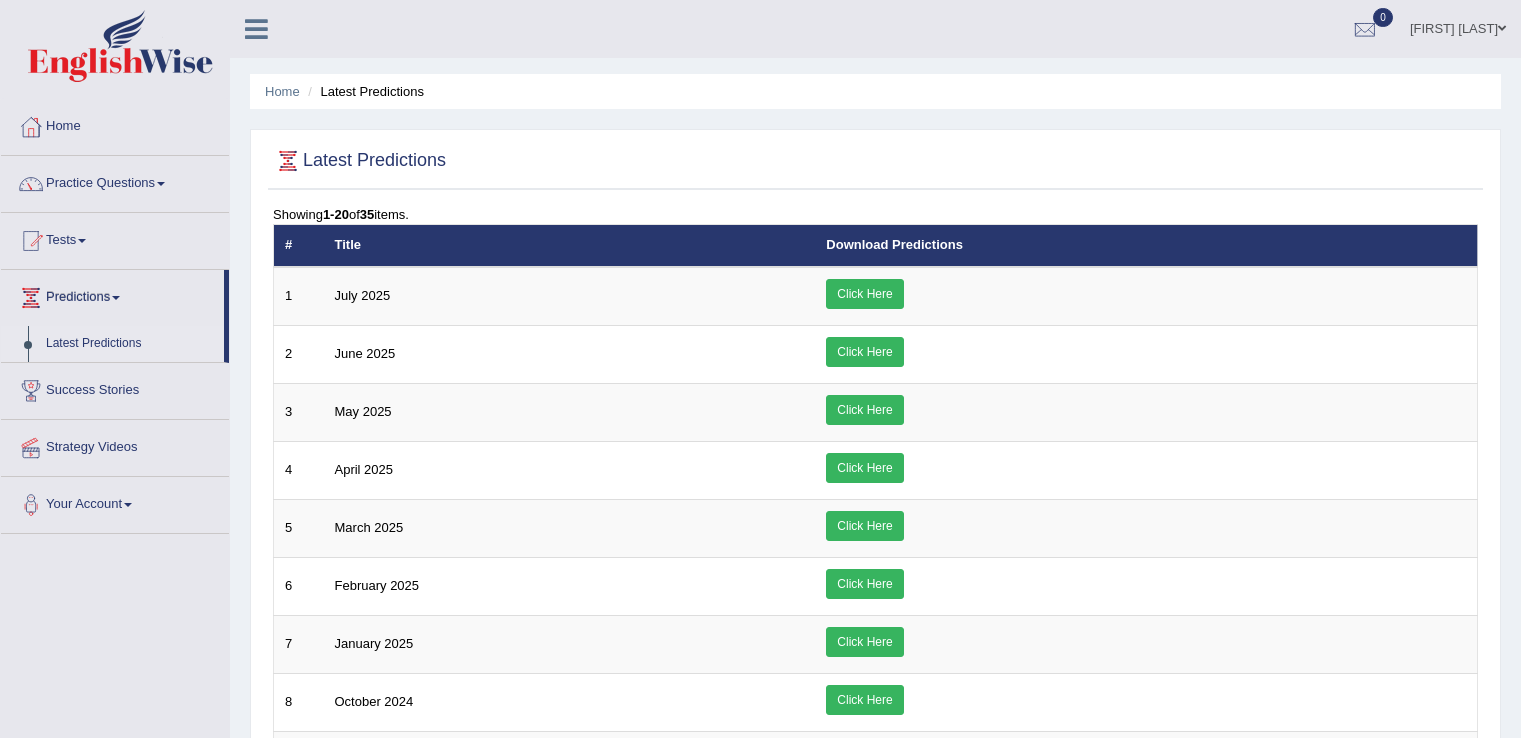 scroll, scrollTop: 0, scrollLeft: 0, axis: both 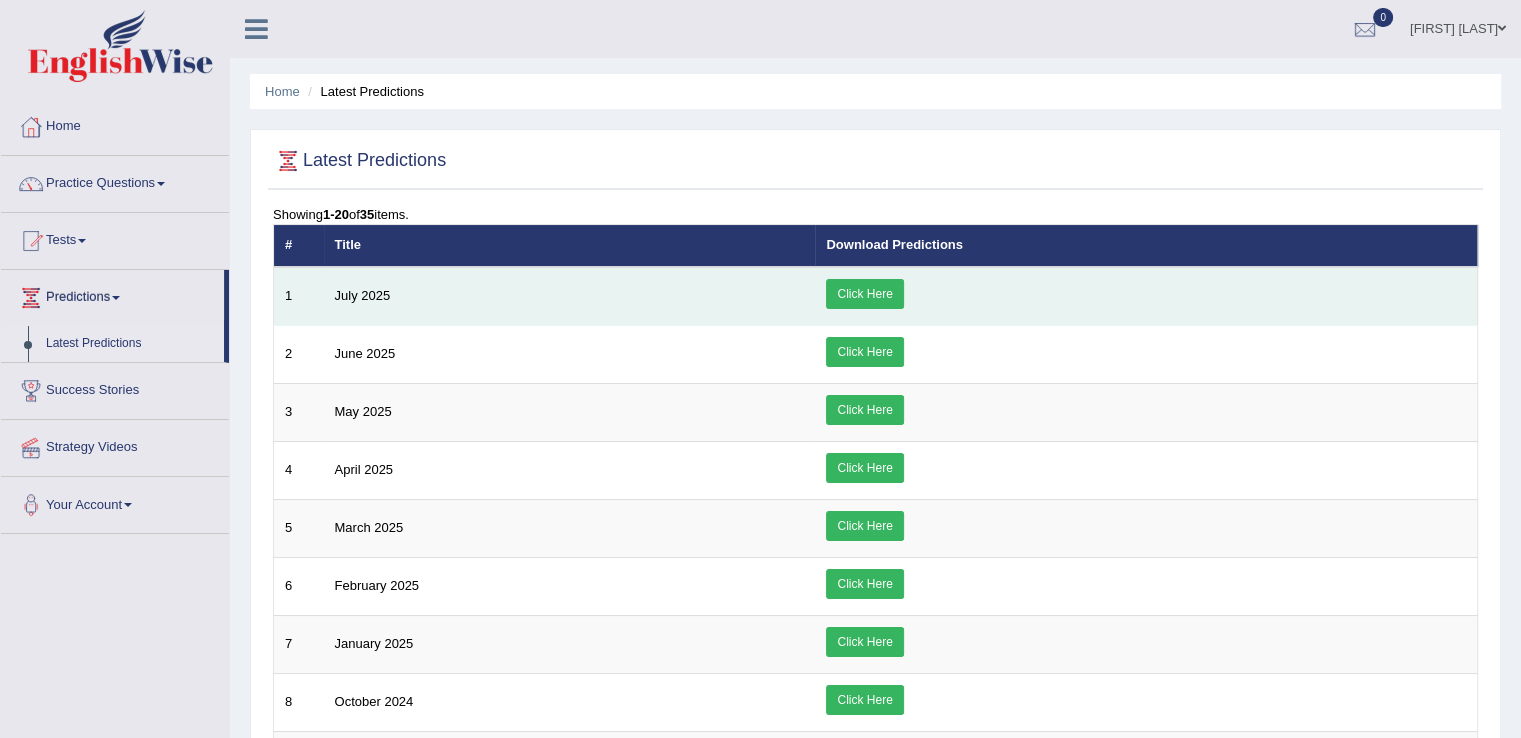 click on "Click Here" at bounding box center [864, 294] 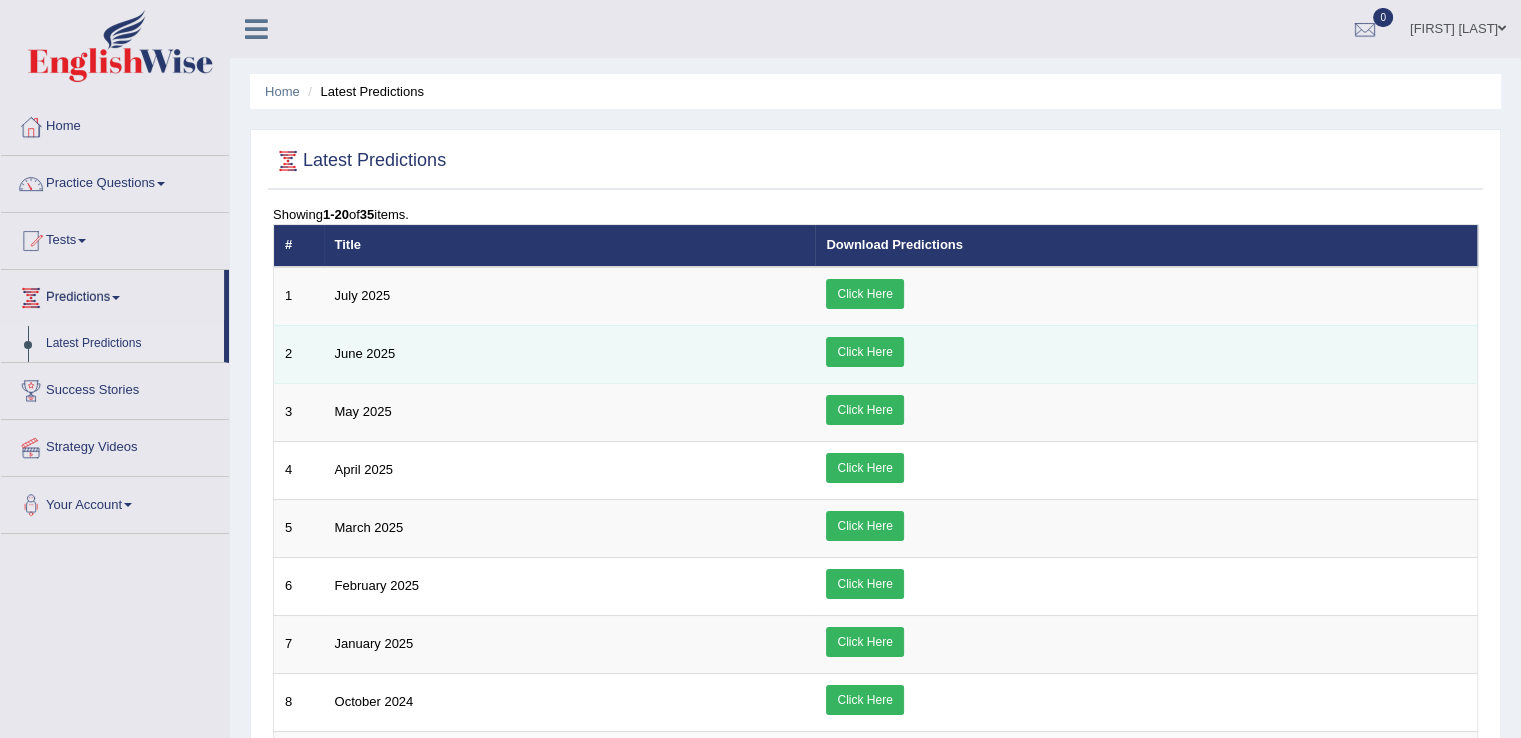 click on "Click Here" at bounding box center [864, 352] 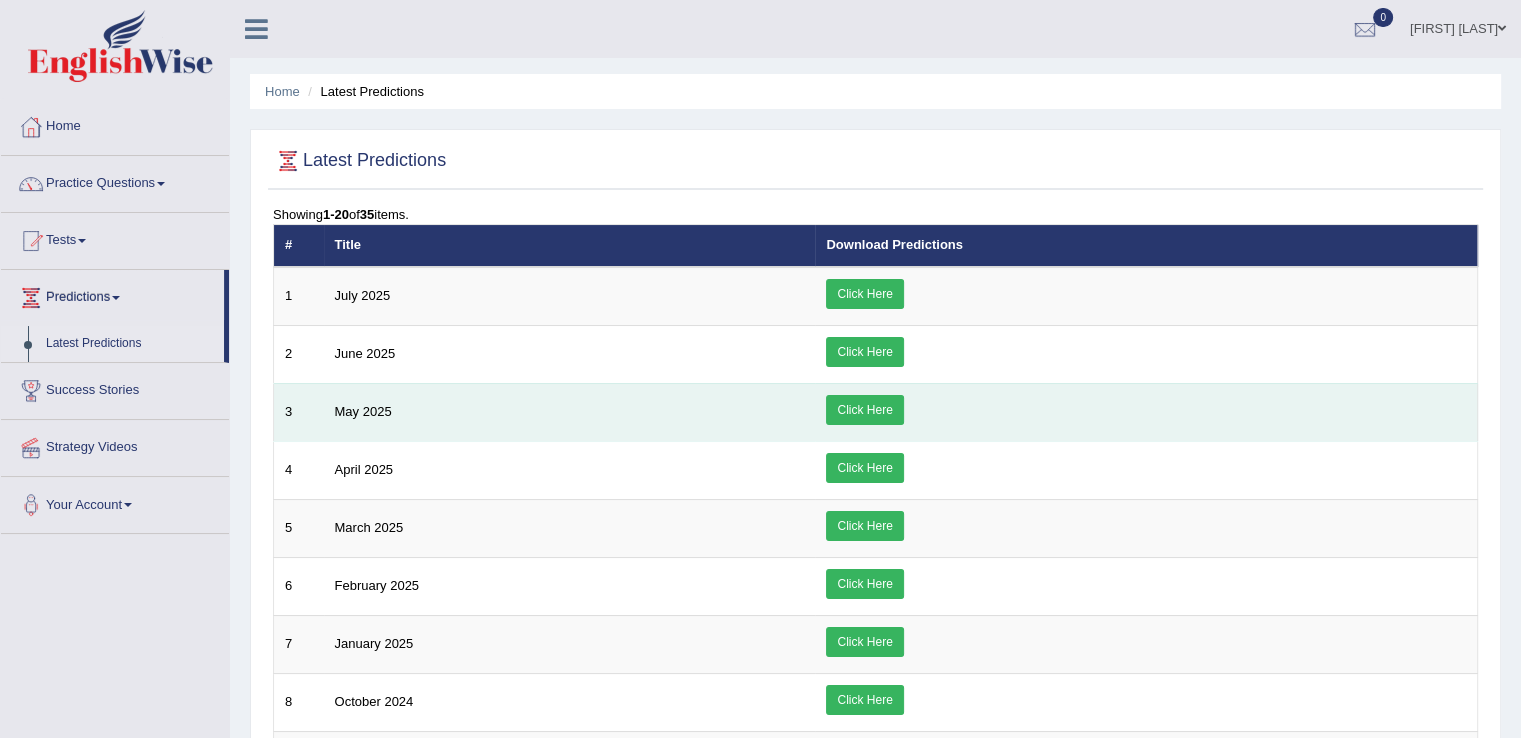 click on "Click Here" at bounding box center [864, 410] 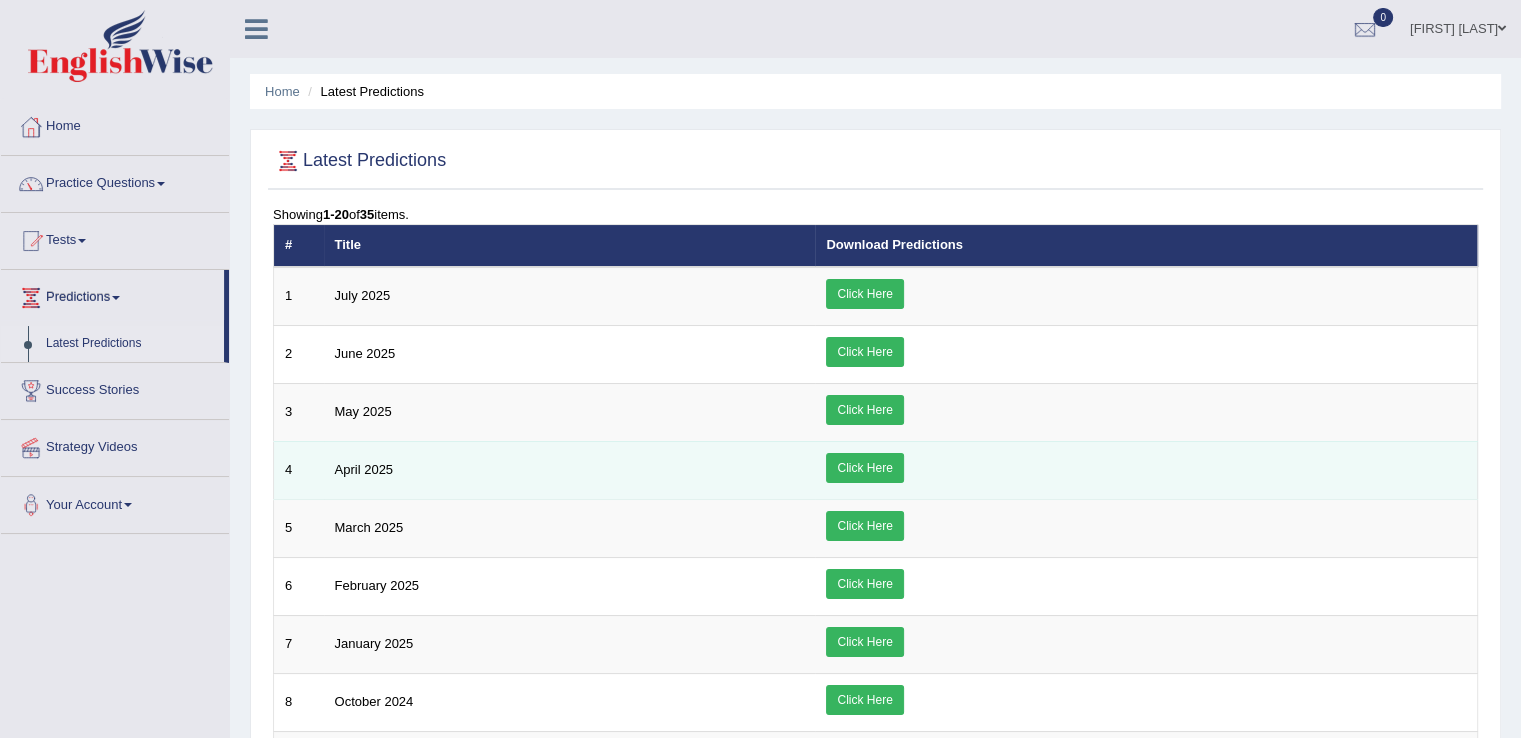 click on "Click Here" at bounding box center [864, 468] 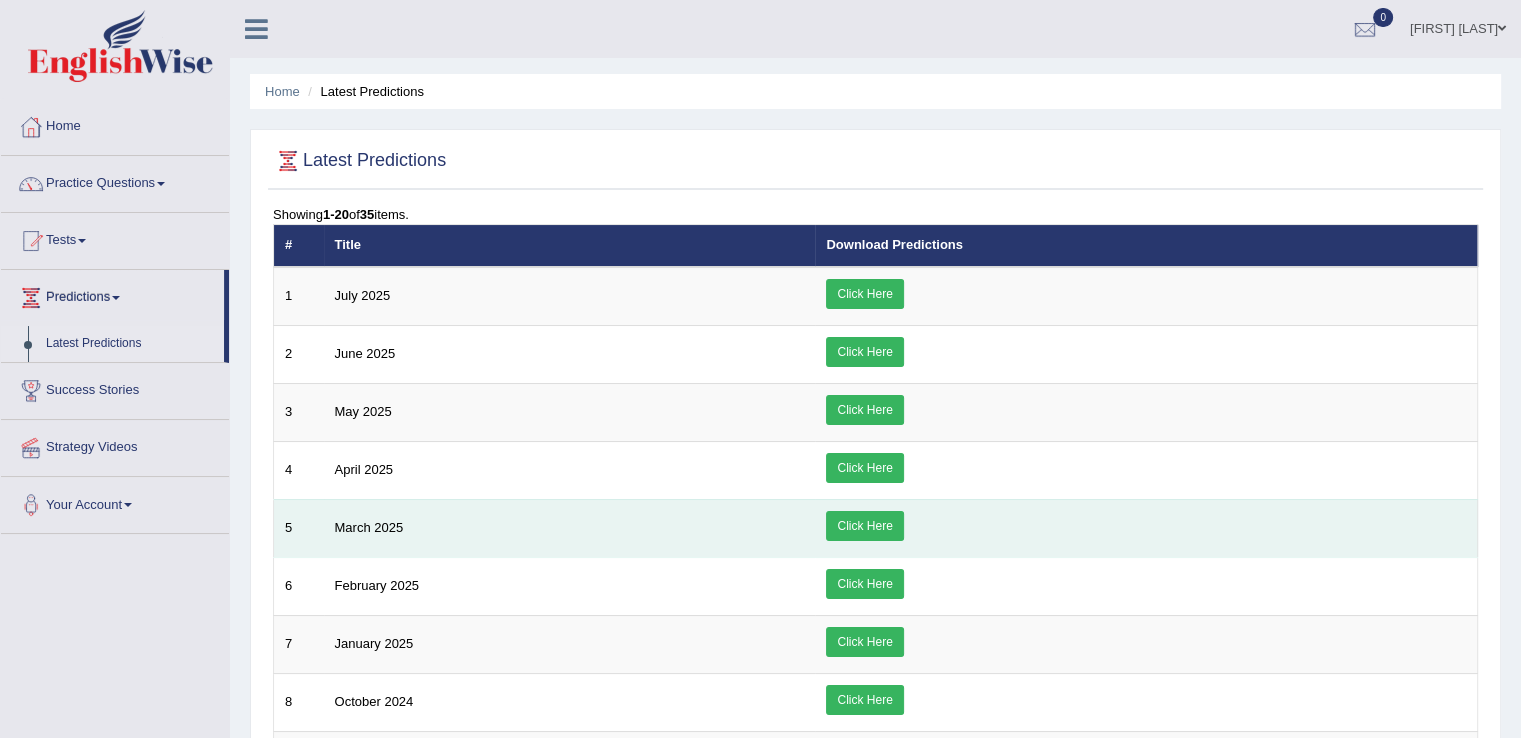 click on "Click Here" at bounding box center [864, 526] 